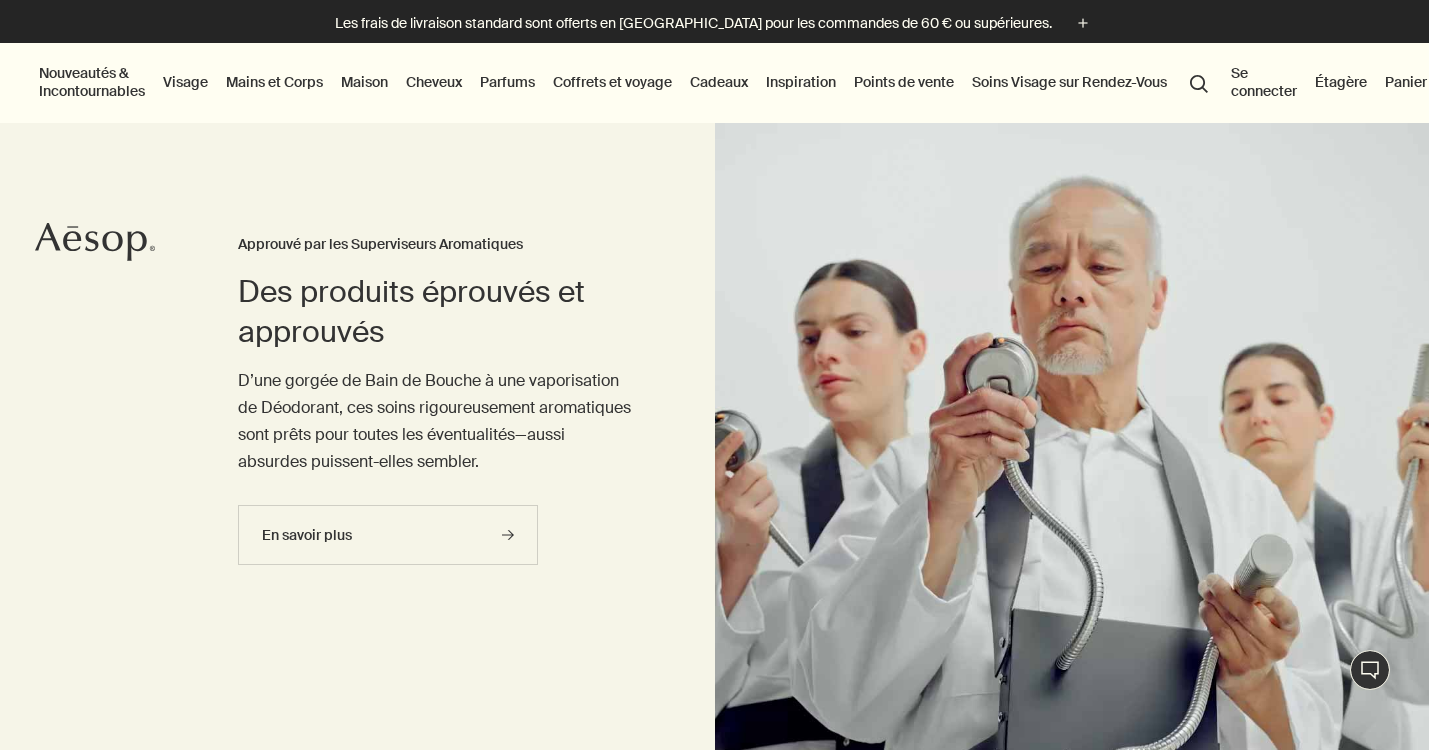 scroll, scrollTop: 0, scrollLeft: 0, axis: both 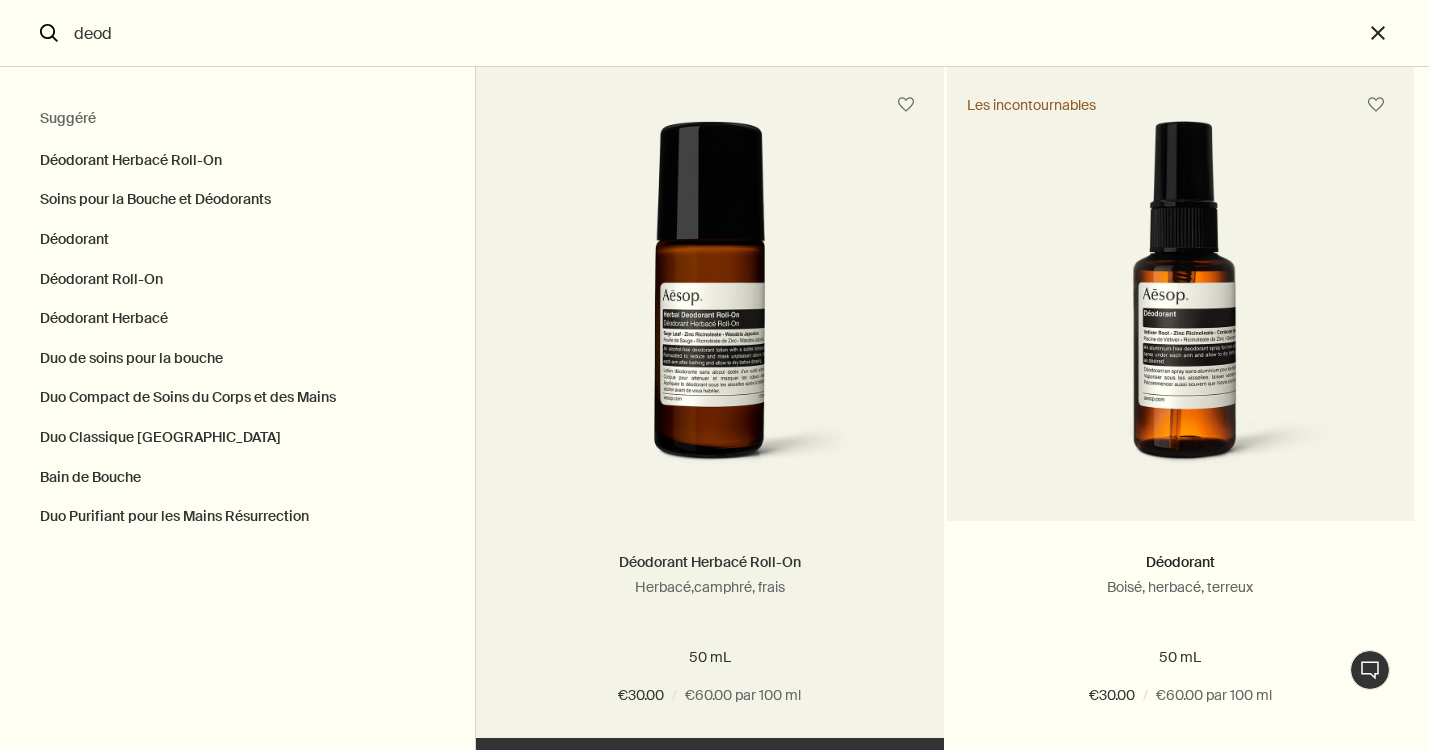 type on "deod" 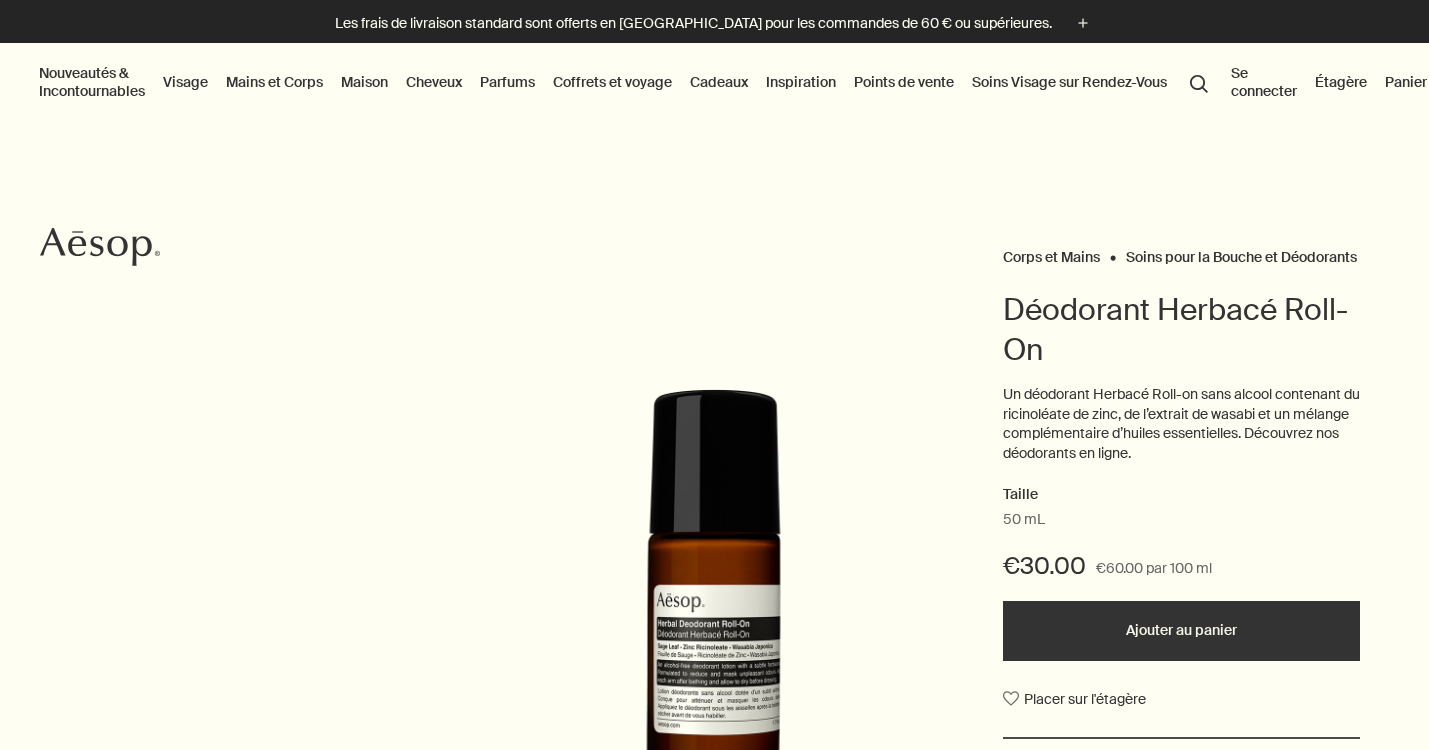scroll, scrollTop: 0, scrollLeft: 0, axis: both 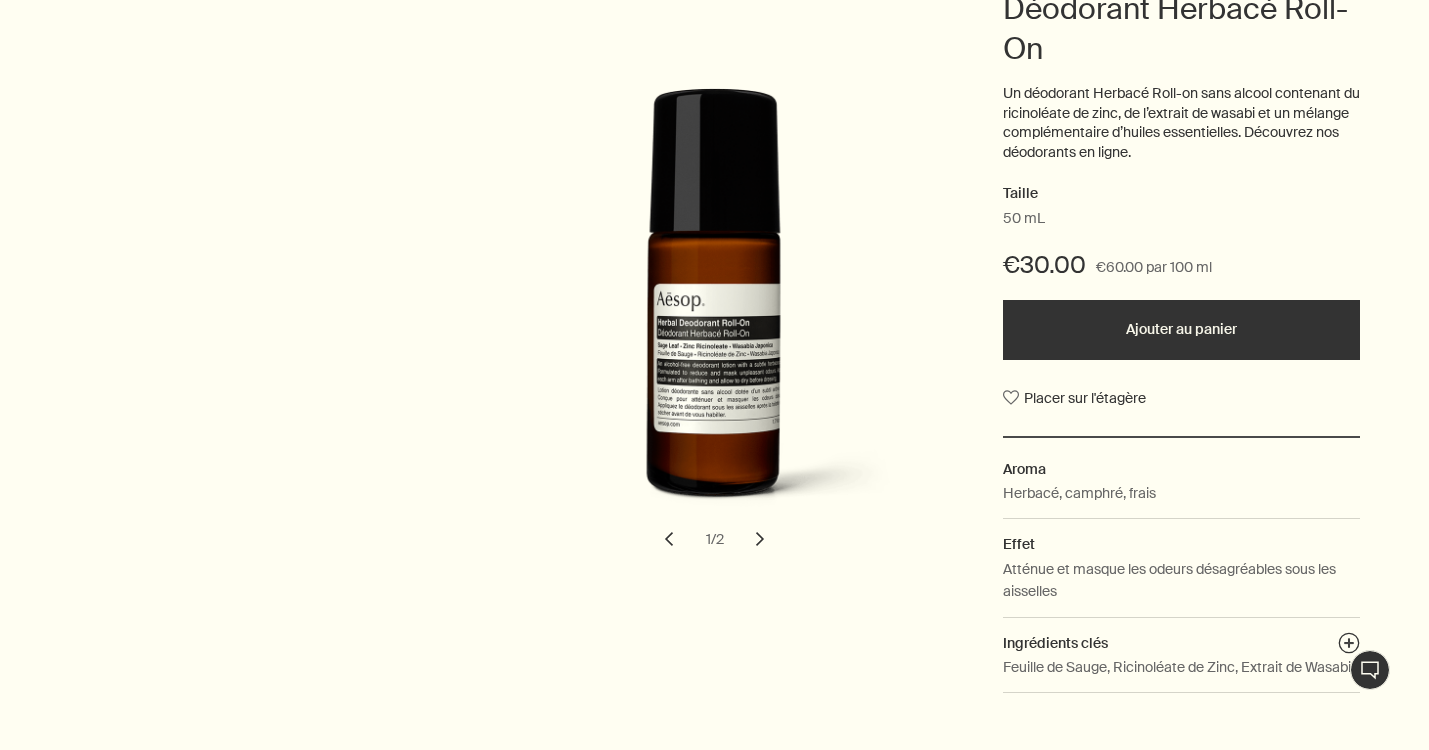 click on "Ajouter au panier" at bounding box center [1181, 330] 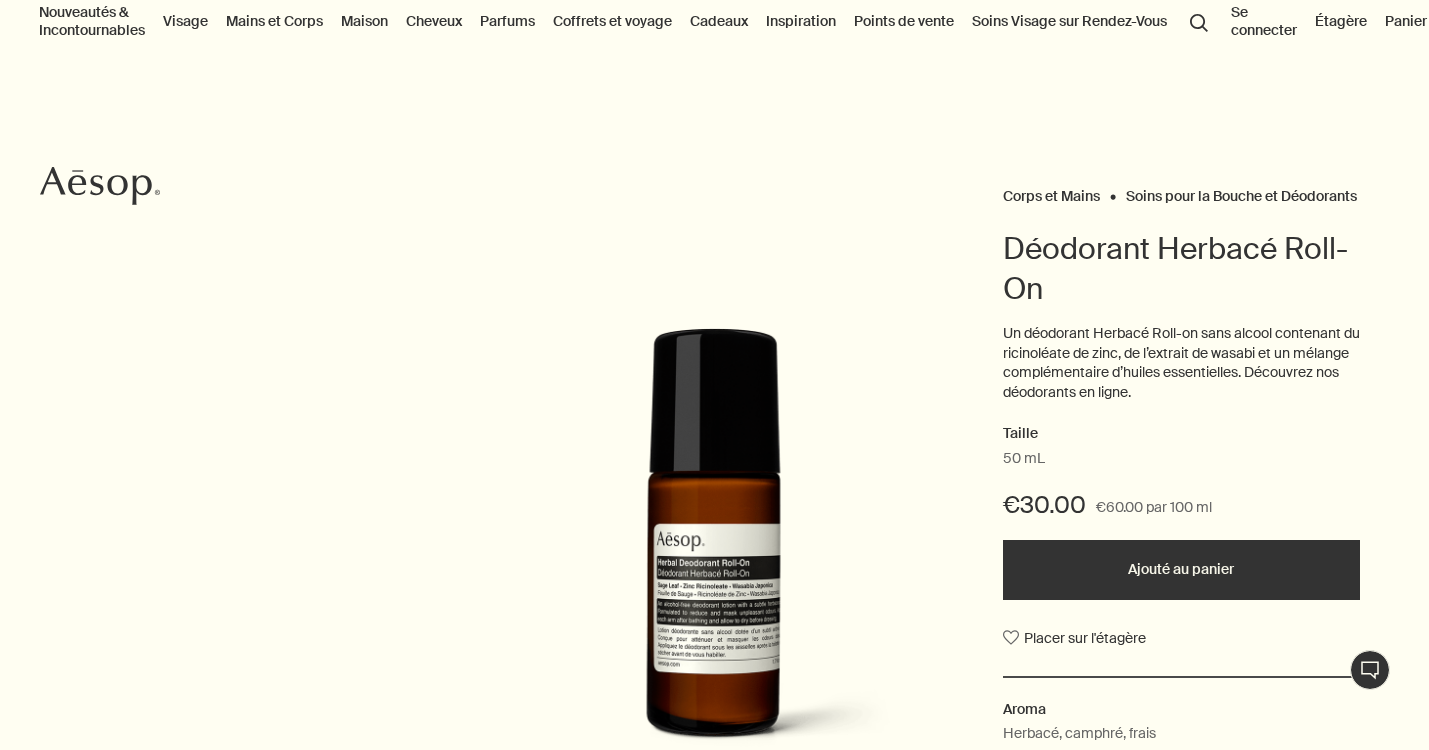scroll, scrollTop: 0, scrollLeft: 0, axis: both 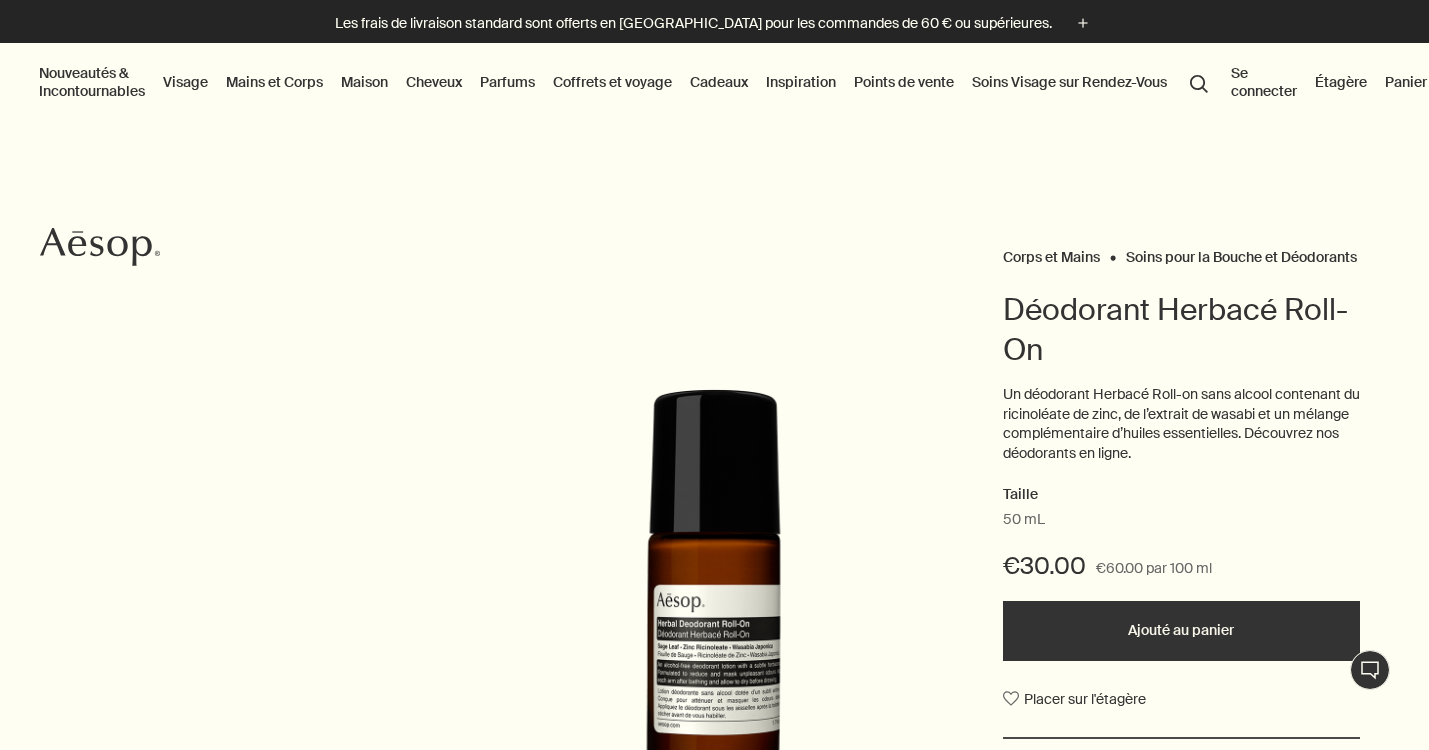 click on "Panier 1" at bounding box center [1413, 82] 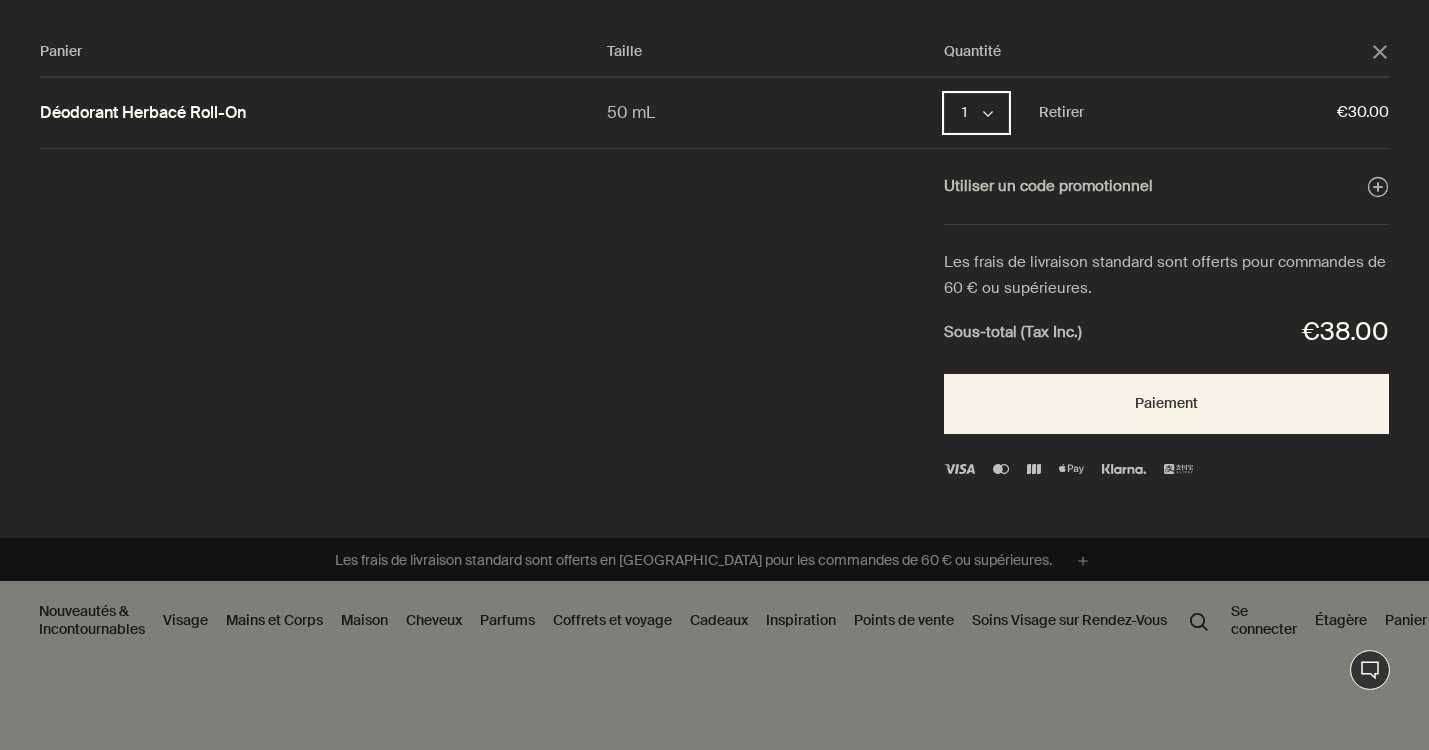 click on "1 chevron" at bounding box center [976, 113] 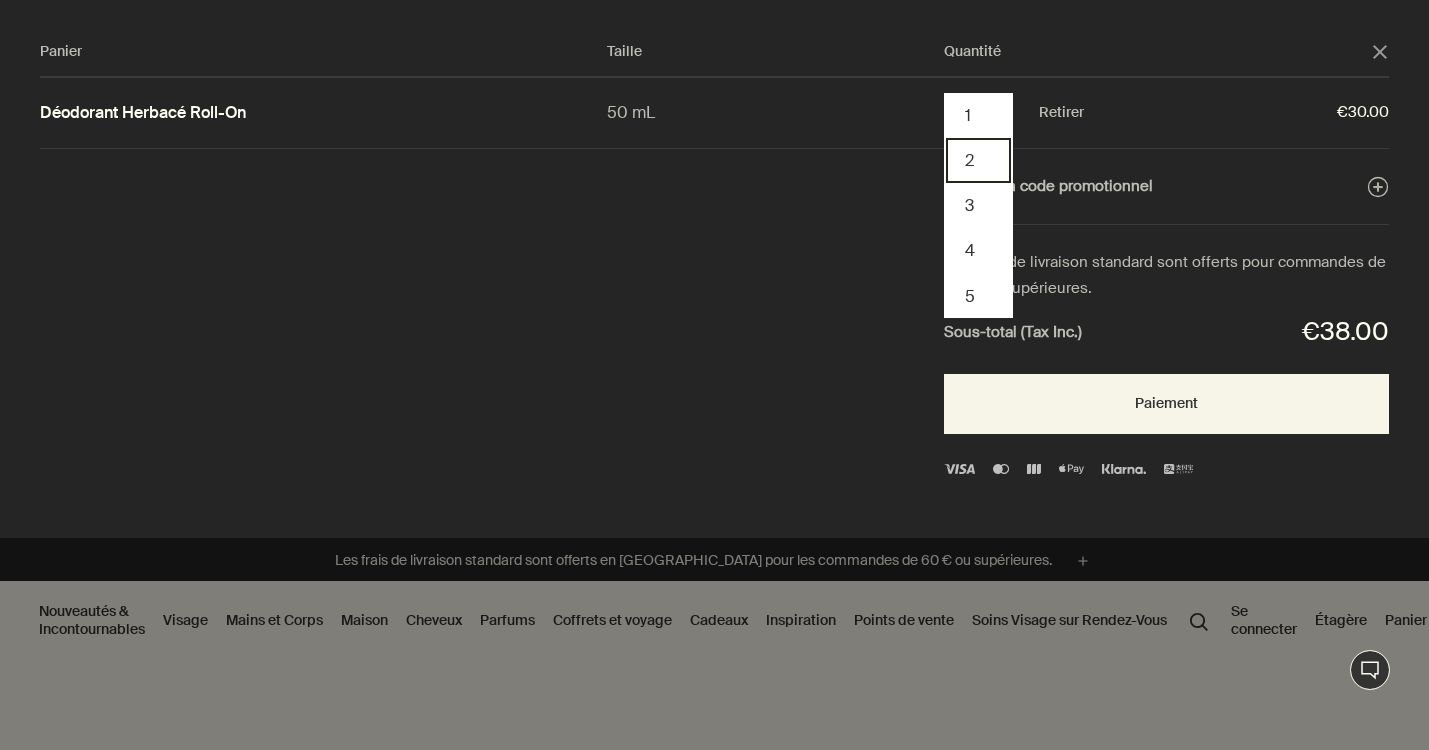click on "2" at bounding box center (978, 160) 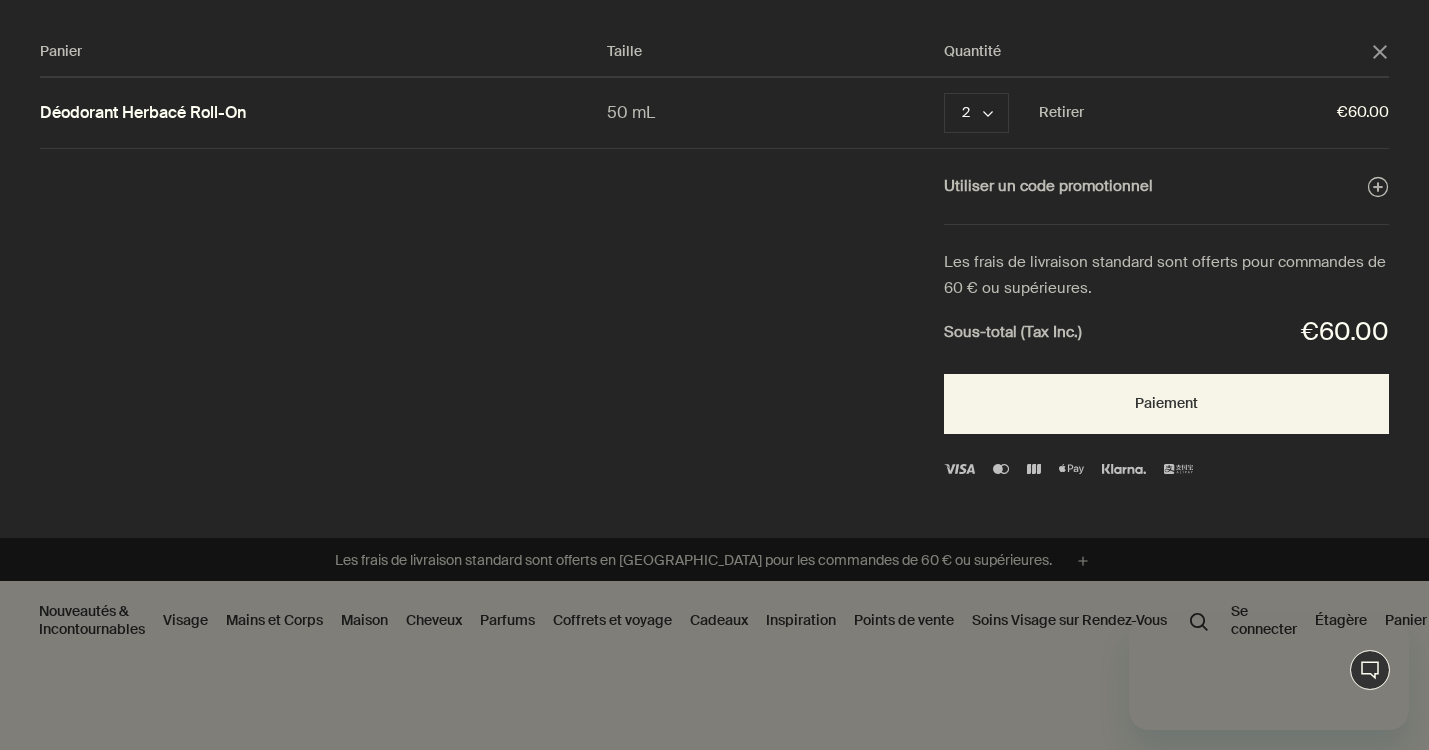 scroll, scrollTop: 0, scrollLeft: 0, axis: both 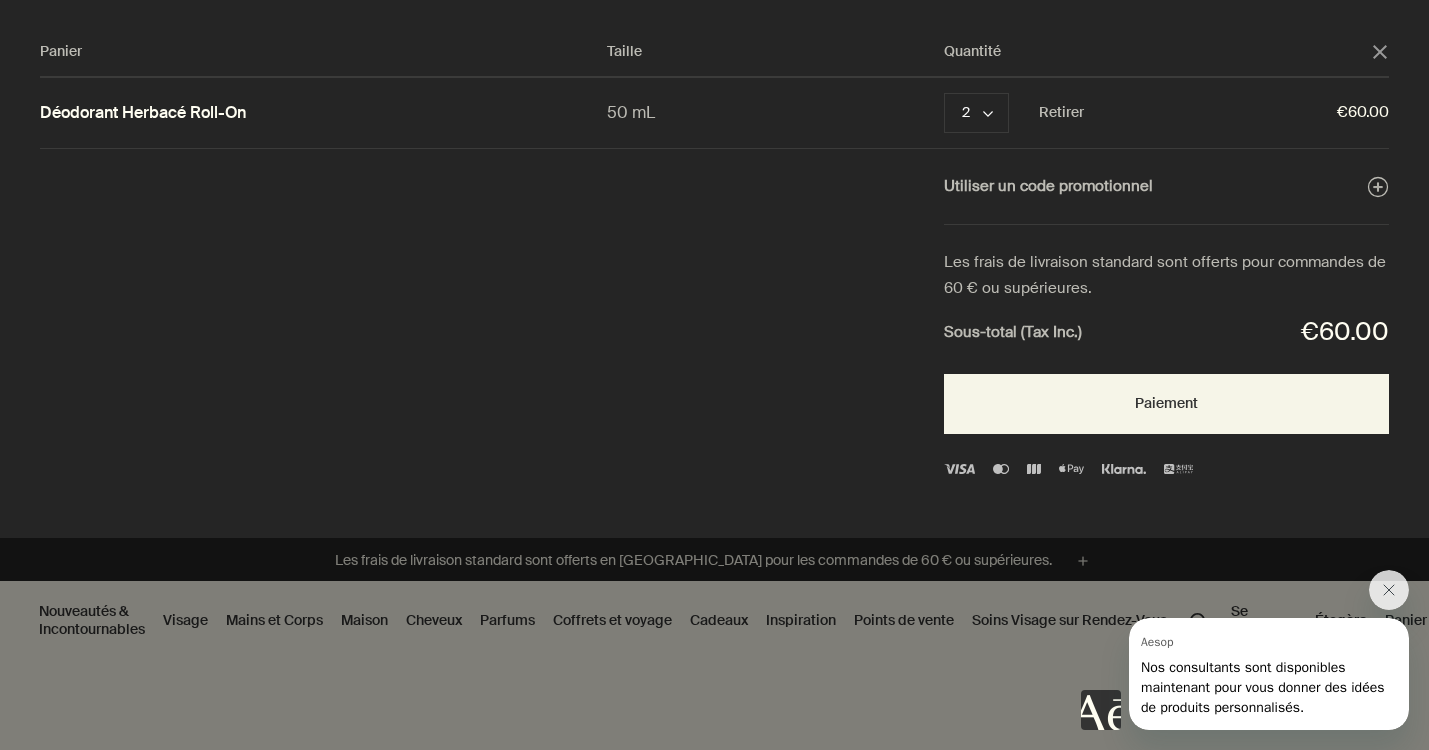 click at bounding box center (714, 375) 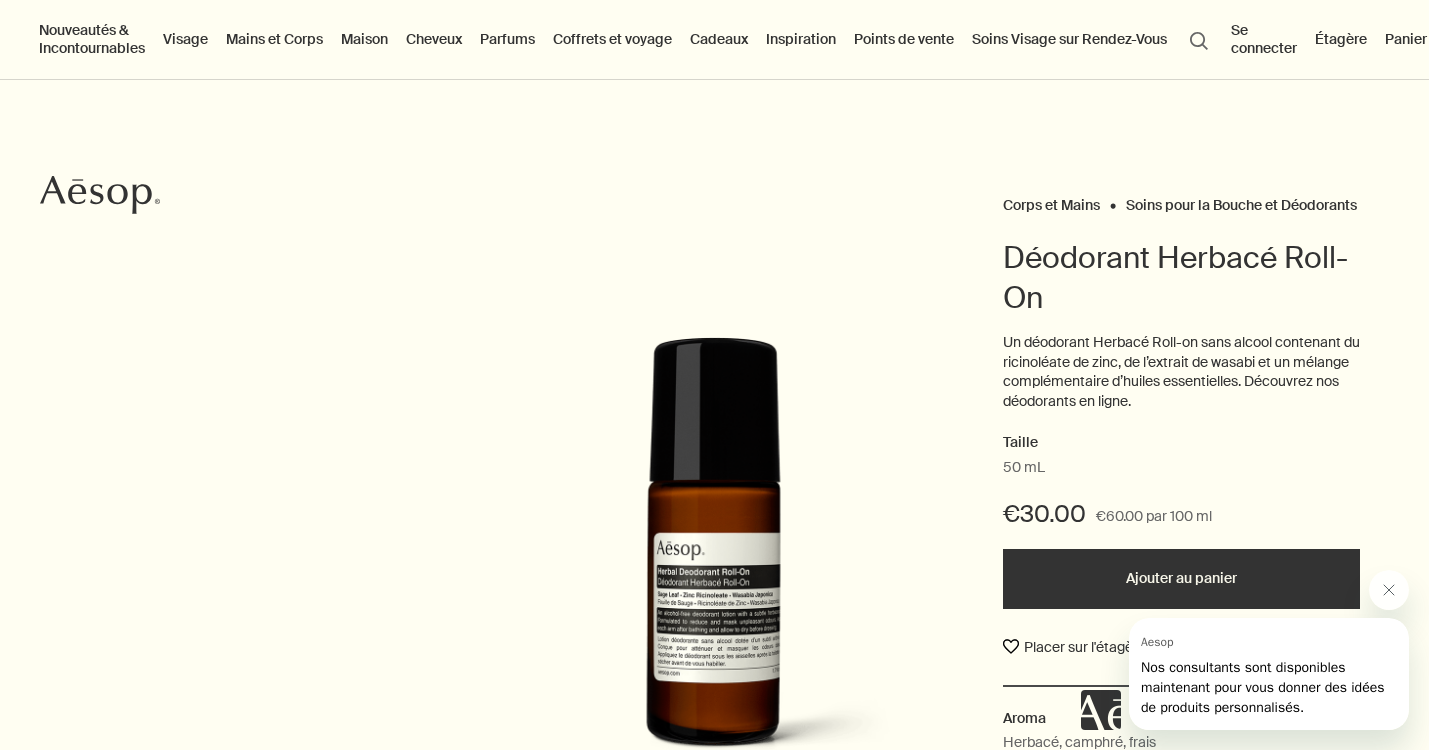 scroll, scrollTop: 0, scrollLeft: 0, axis: both 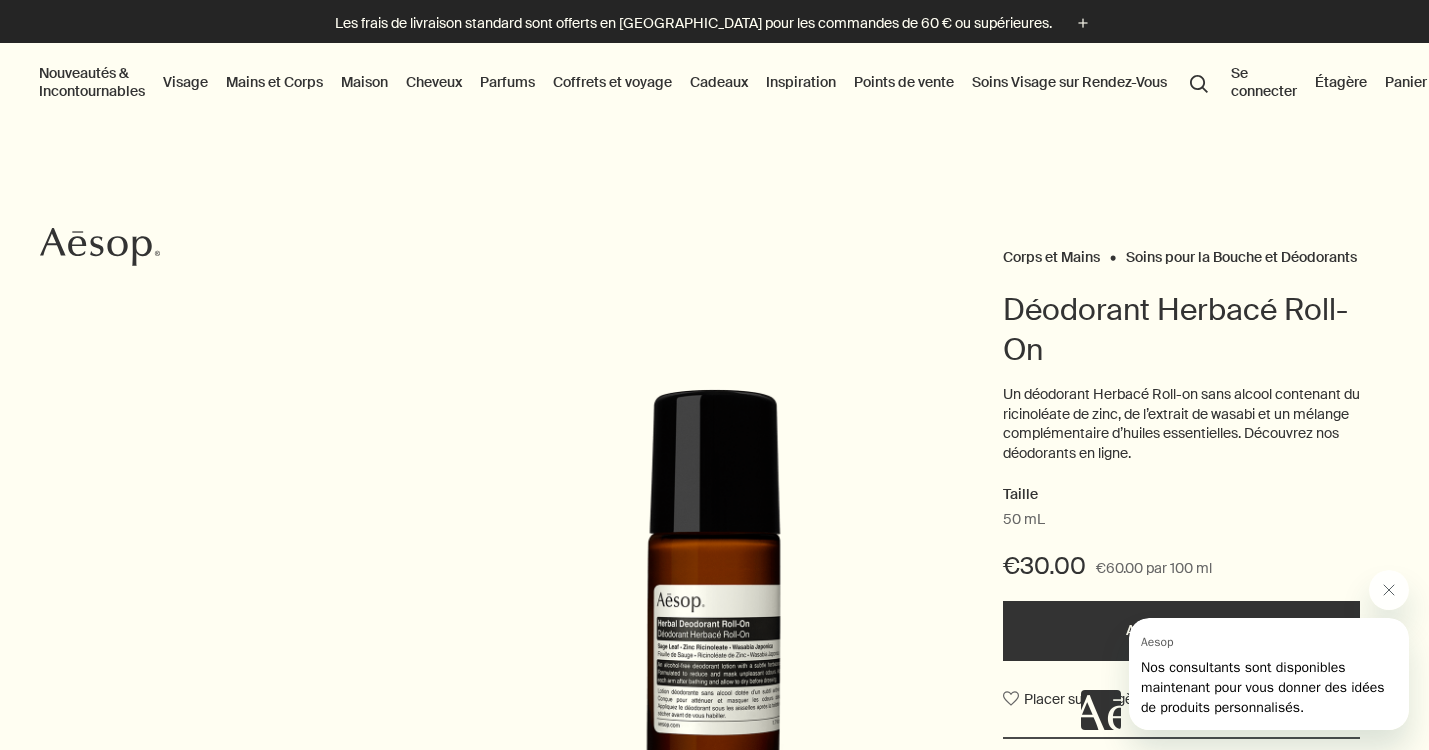 click on "Cheveux" at bounding box center (434, 82) 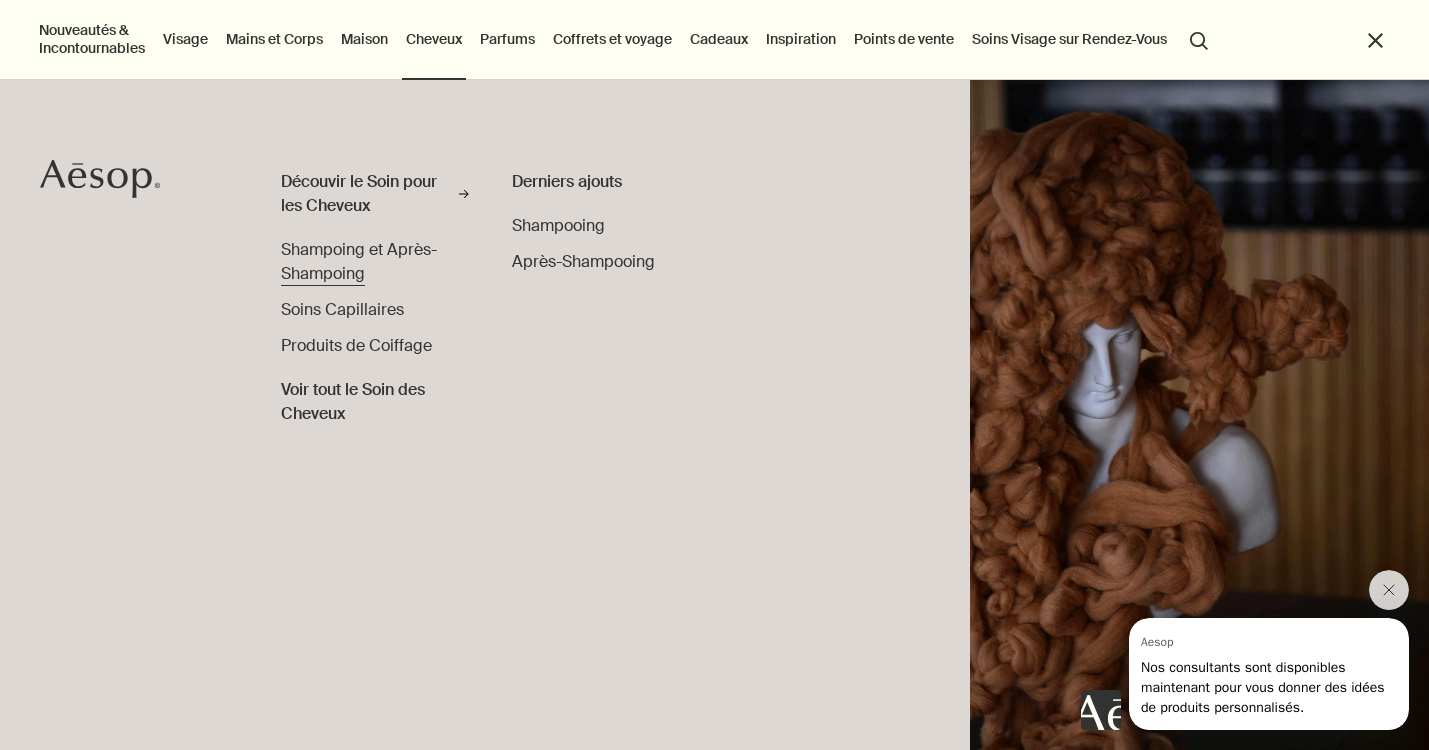 click on "Shampoing et Après-Shampoing" at bounding box center [359, 261] 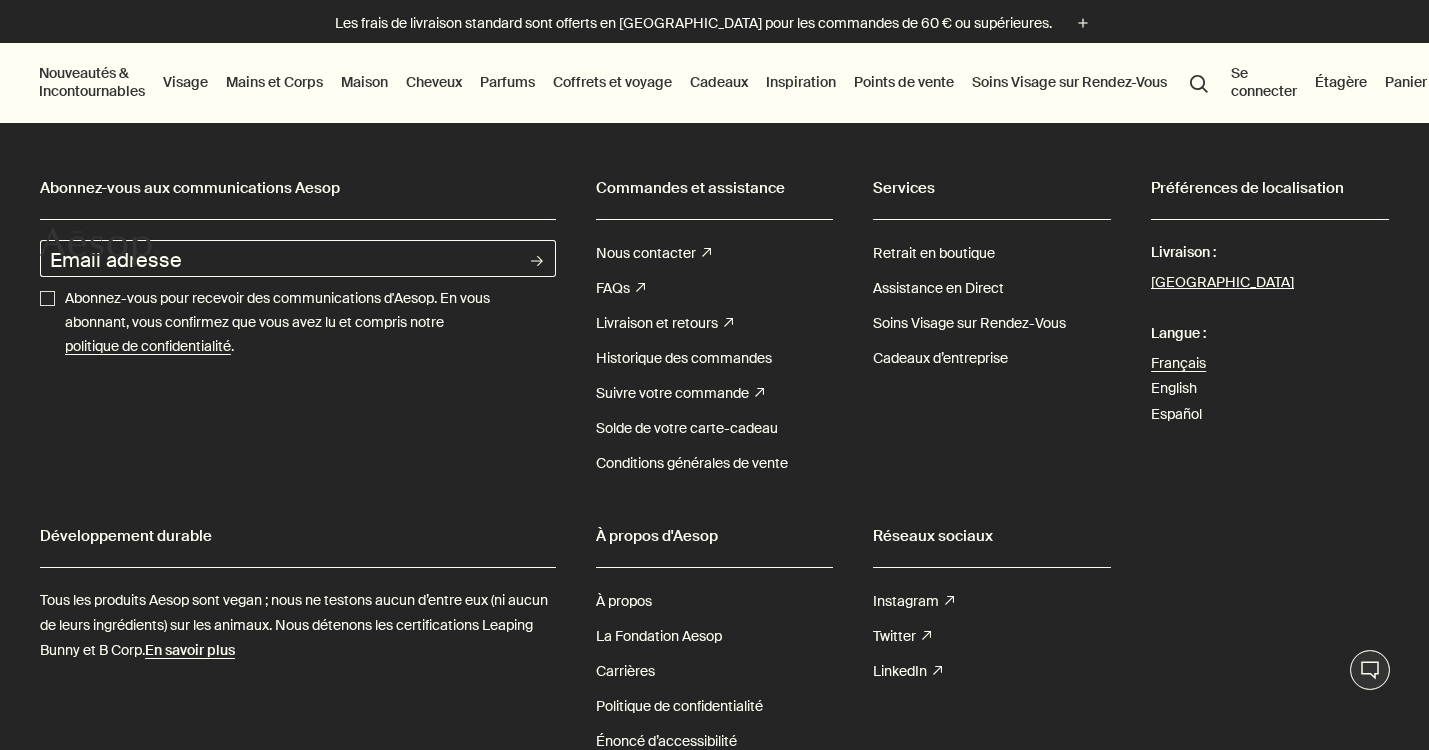 scroll, scrollTop: 0, scrollLeft: 0, axis: both 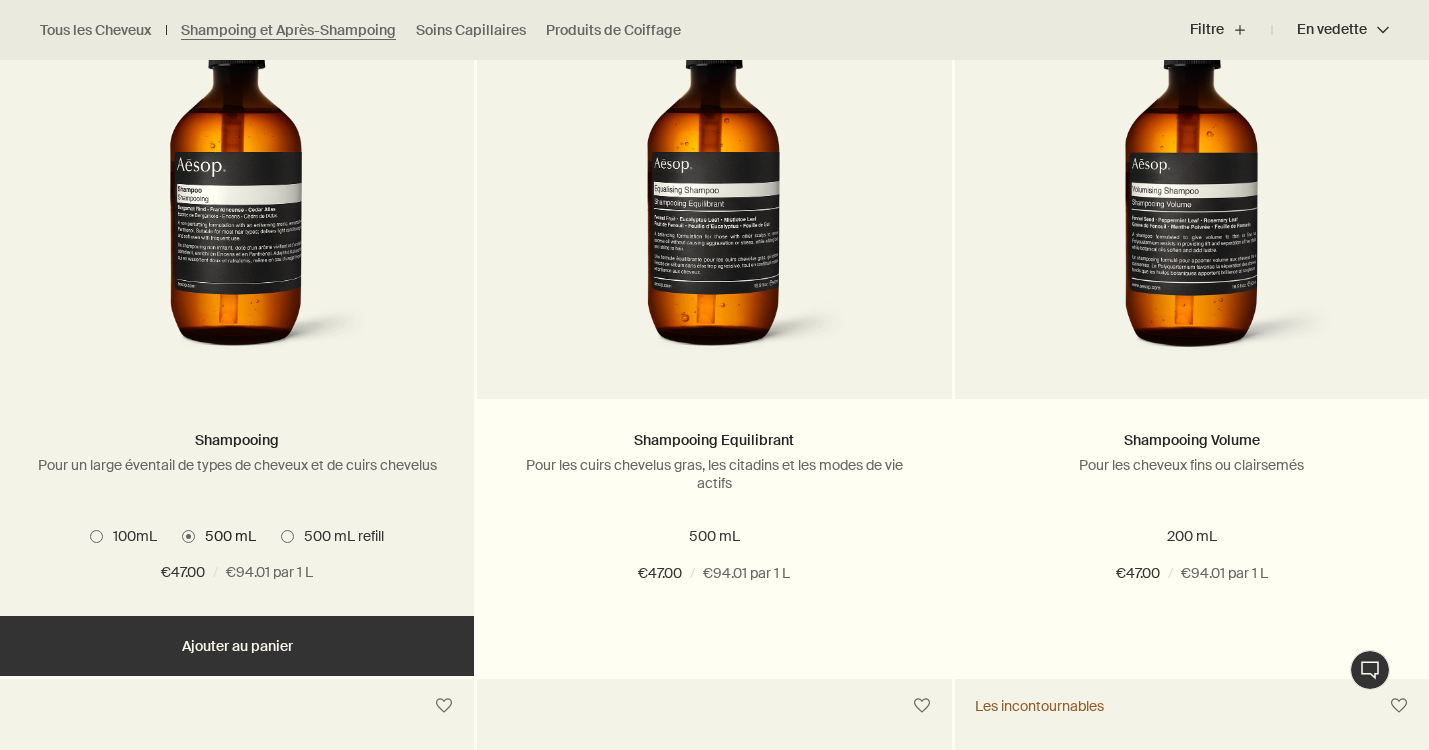 click on "500 mL refill" at bounding box center [339, 536] 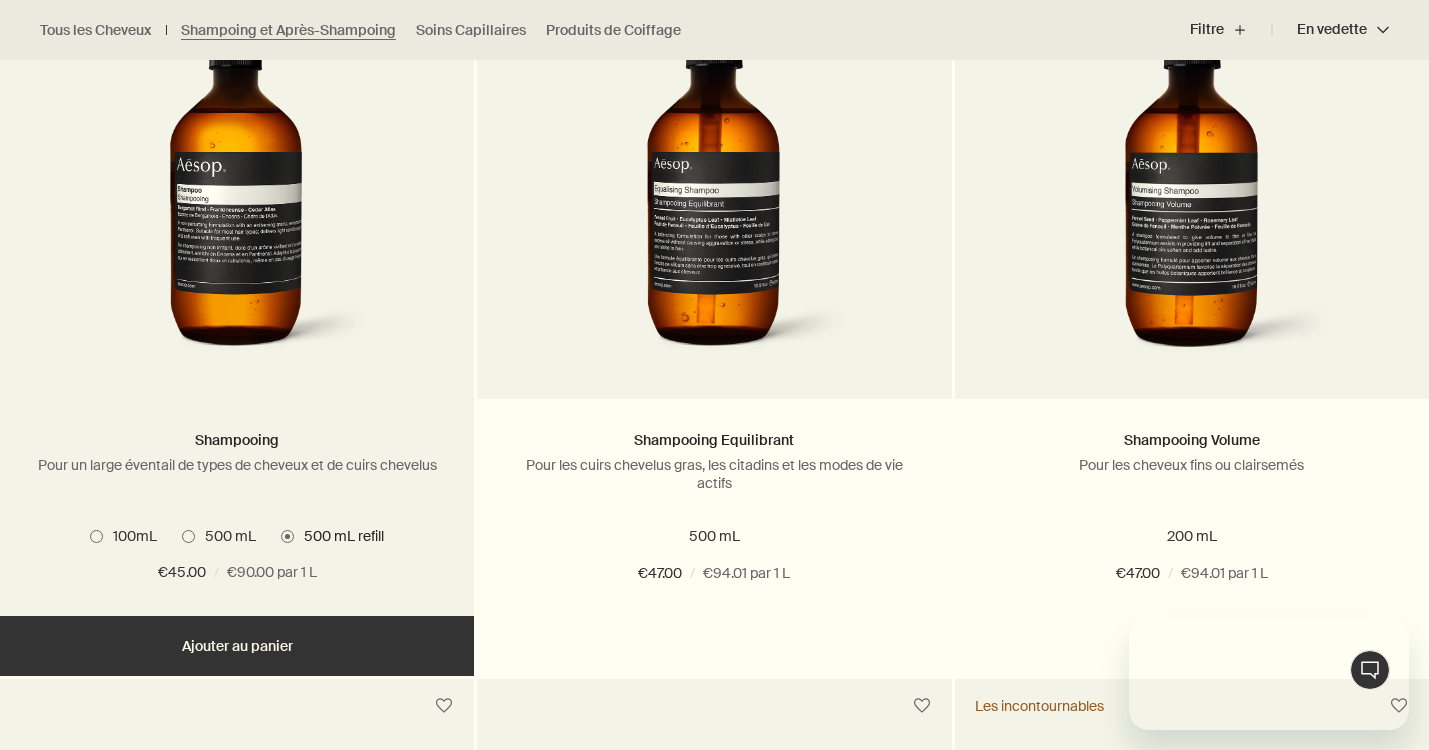scroll, scrollTop: 0, scrollLeft: 0, axis: both 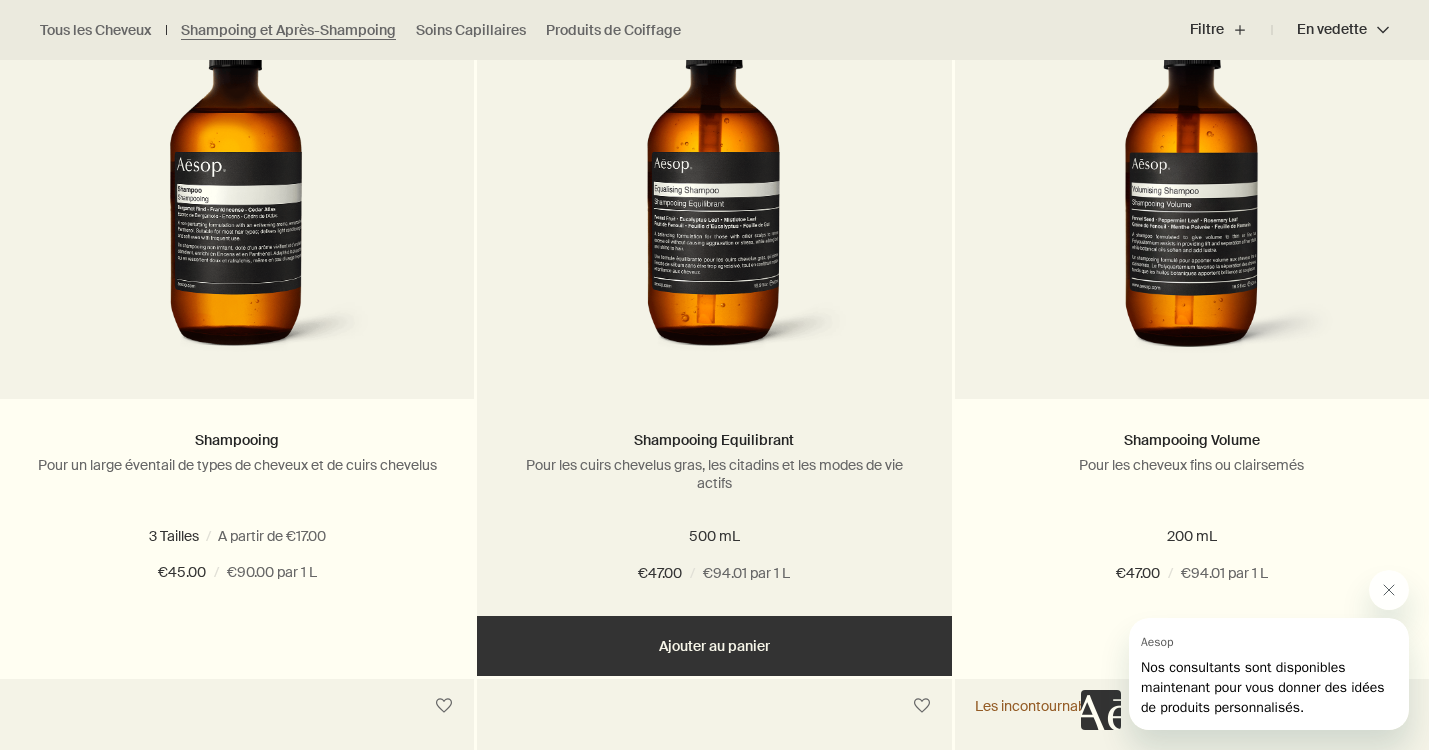 click on "Ajouter Ajouter au panier" at bounding box center [714, 646] 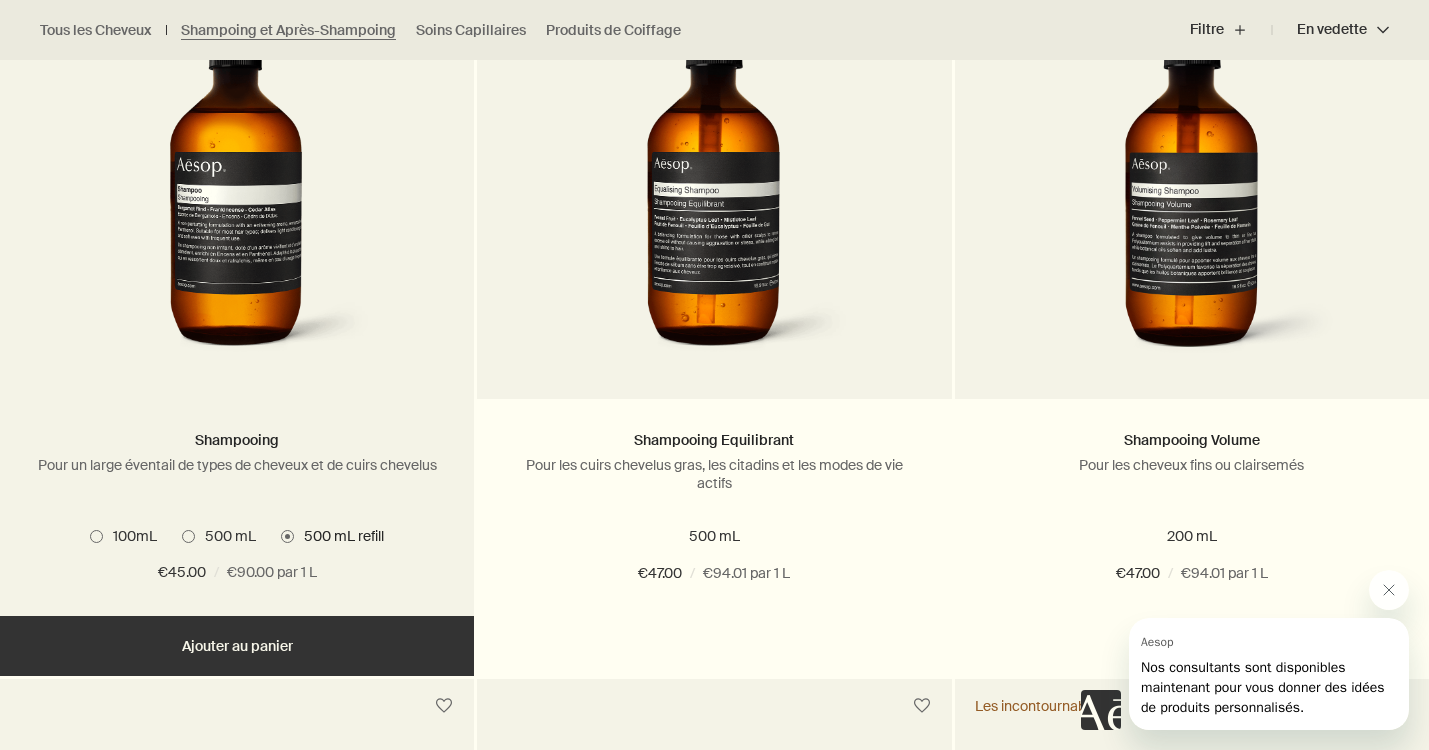 click on "Ajouter Ajouter au panier" at bounding box center (237, 646) 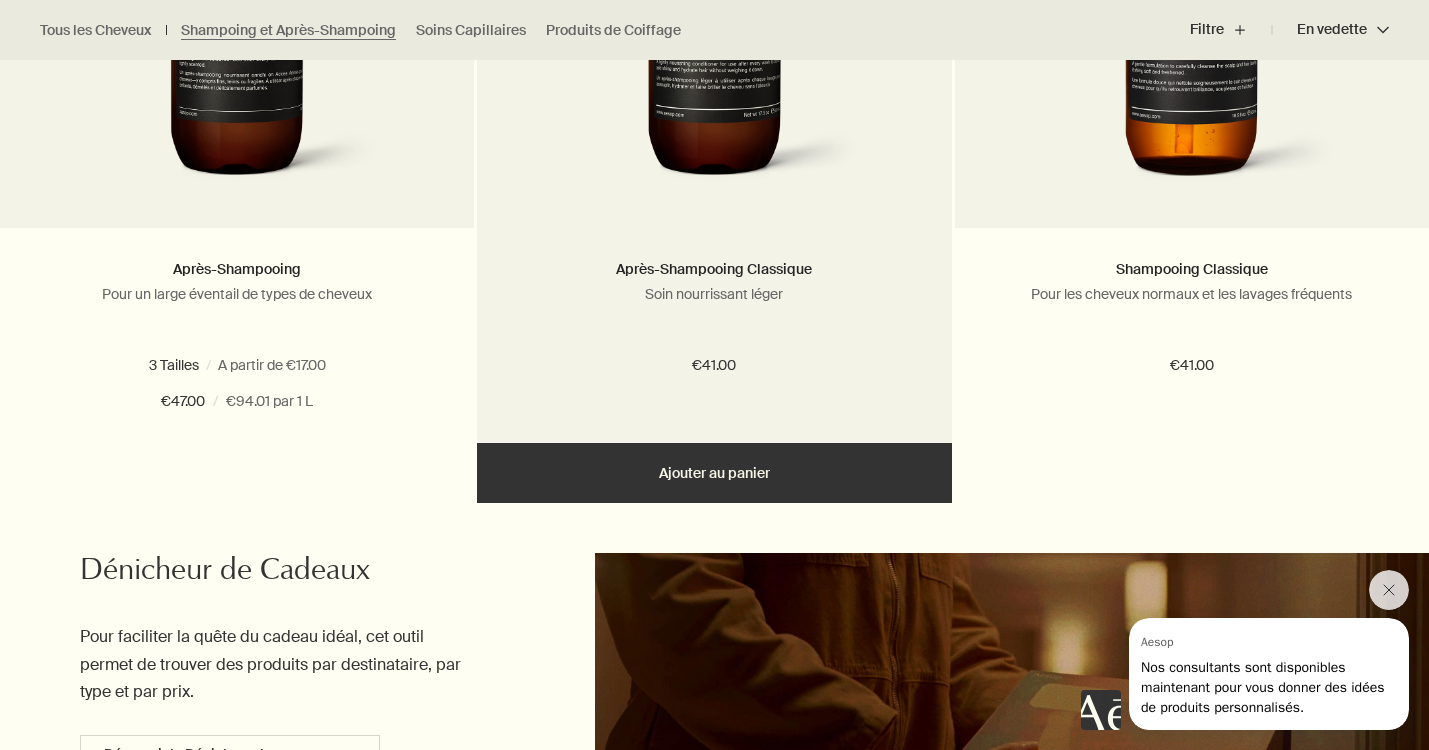 scroll, scrollTop: 1597, scrollLeft: 0, axis: vertical 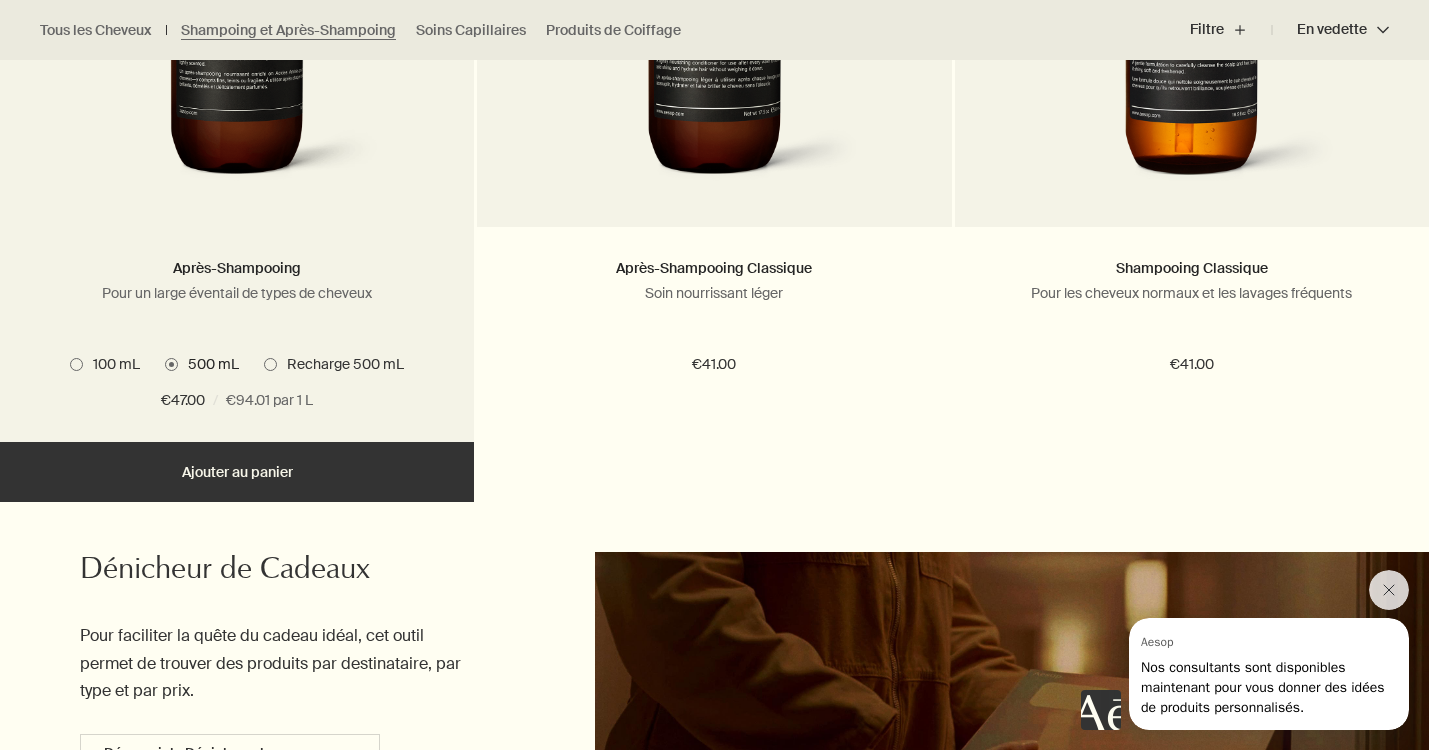 click on "Recharge 500 mL" at bounding box center [340, 364] 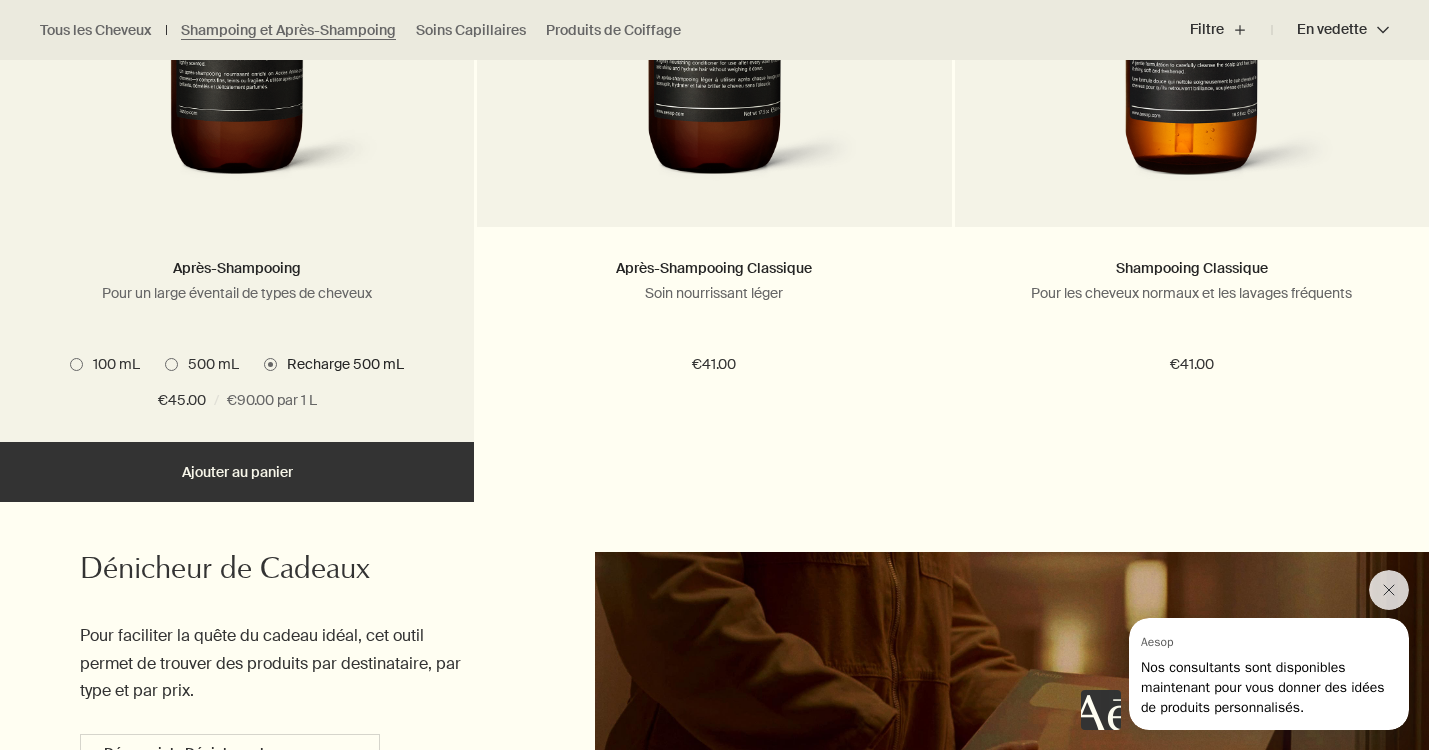 click on "Ajouter Ajouter au panier" at bounding box center (237, 472) 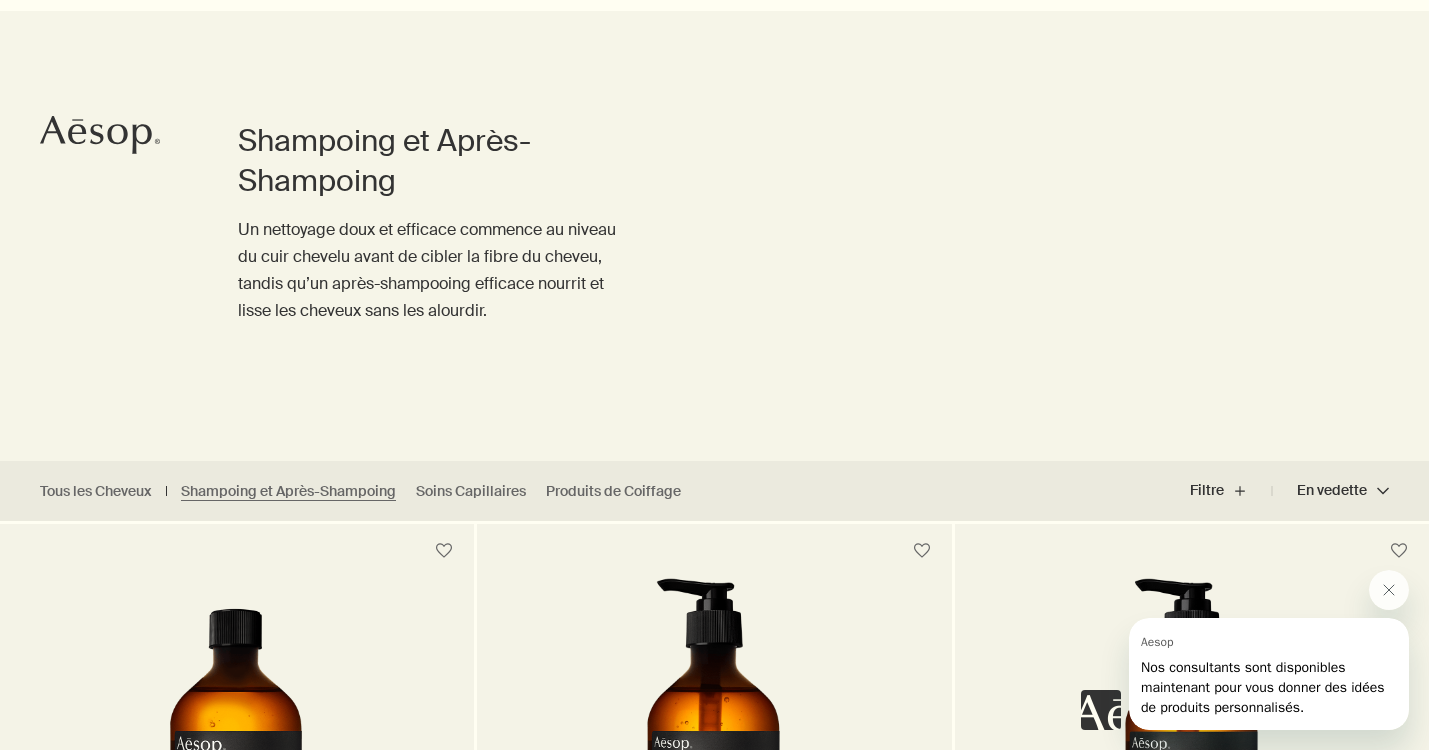 scroll, scrollTop: 0, scrollLeft: 0, axis: both 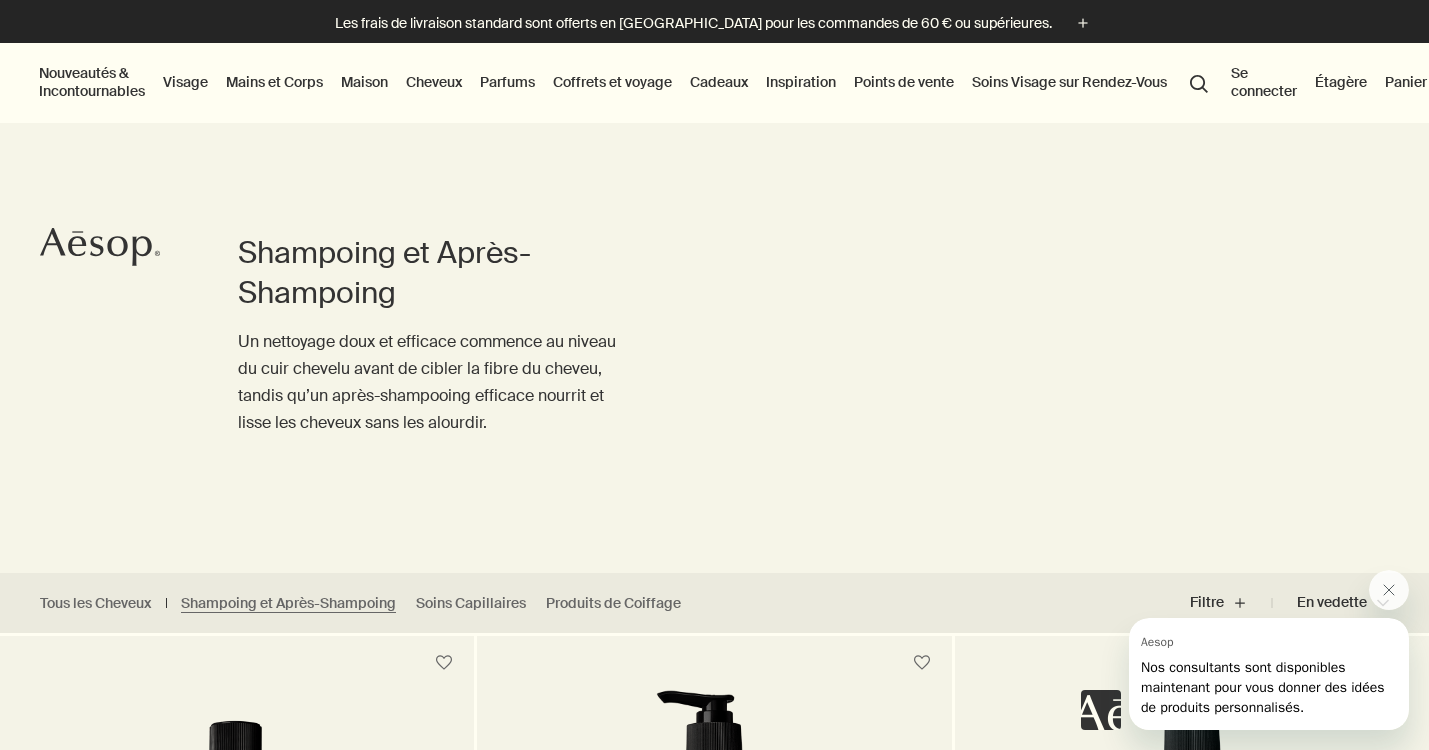 click on "Panier 5" at bounding box center (1415, 82) 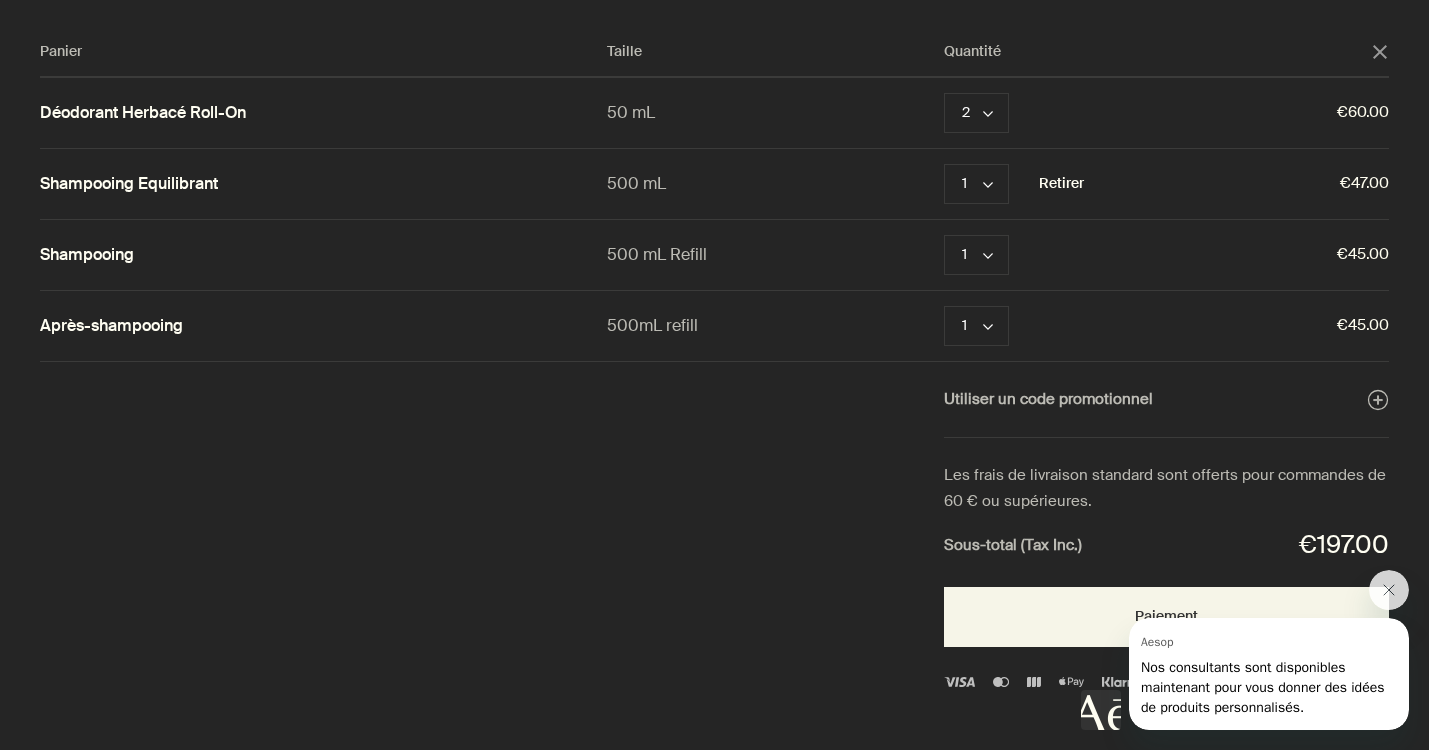 click on "Retirer" at bounding box center (1061, 184) 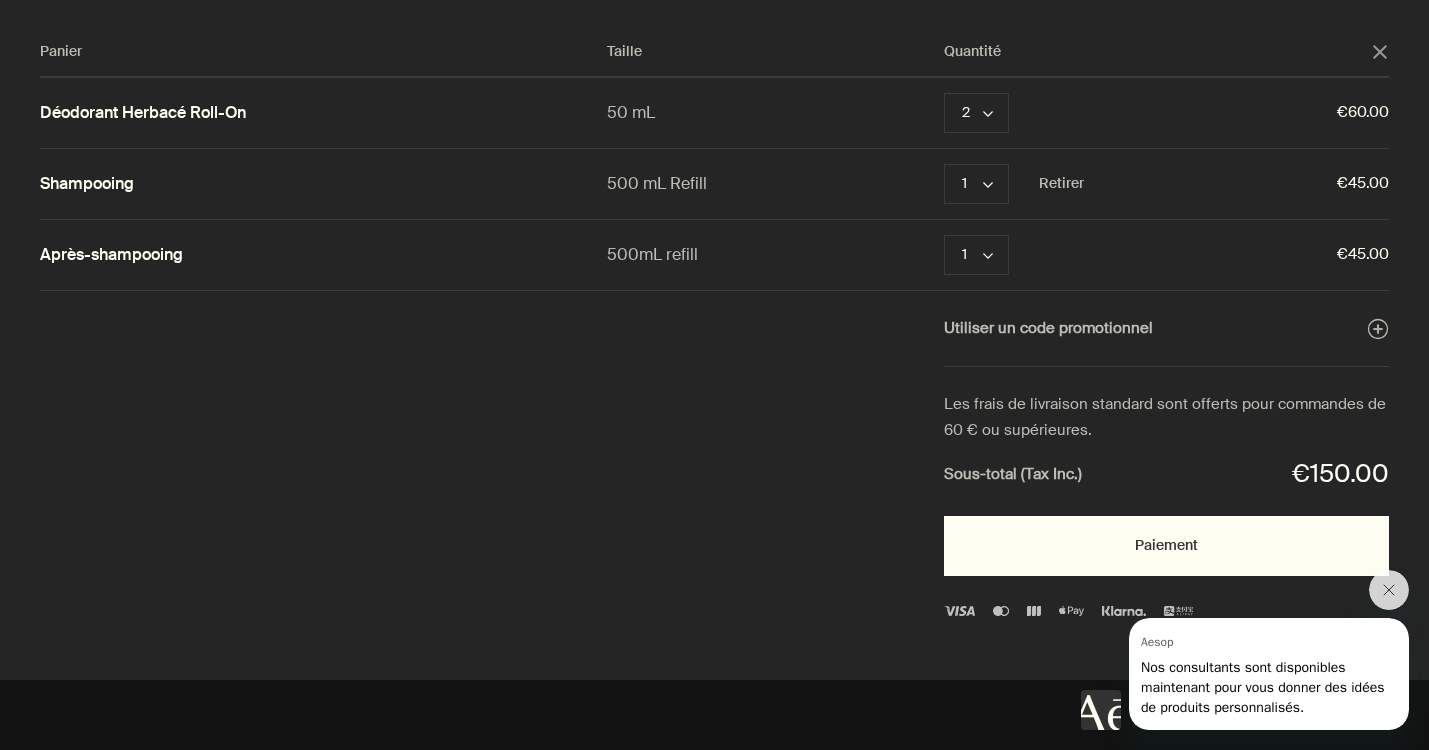 click on "Paiement" at bounding box center [1166, 546] 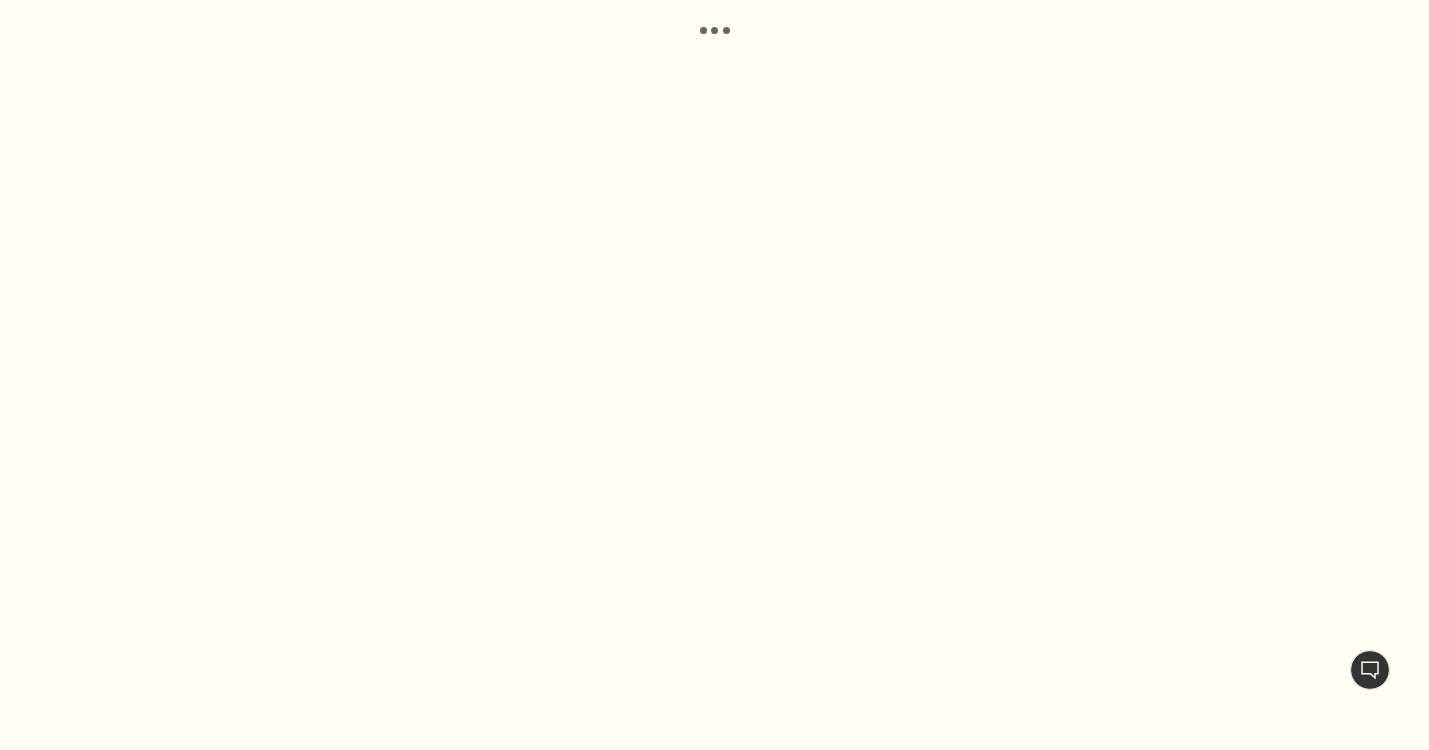 scroll, scrollTop: 0, scrollLeft: 0, axis: both 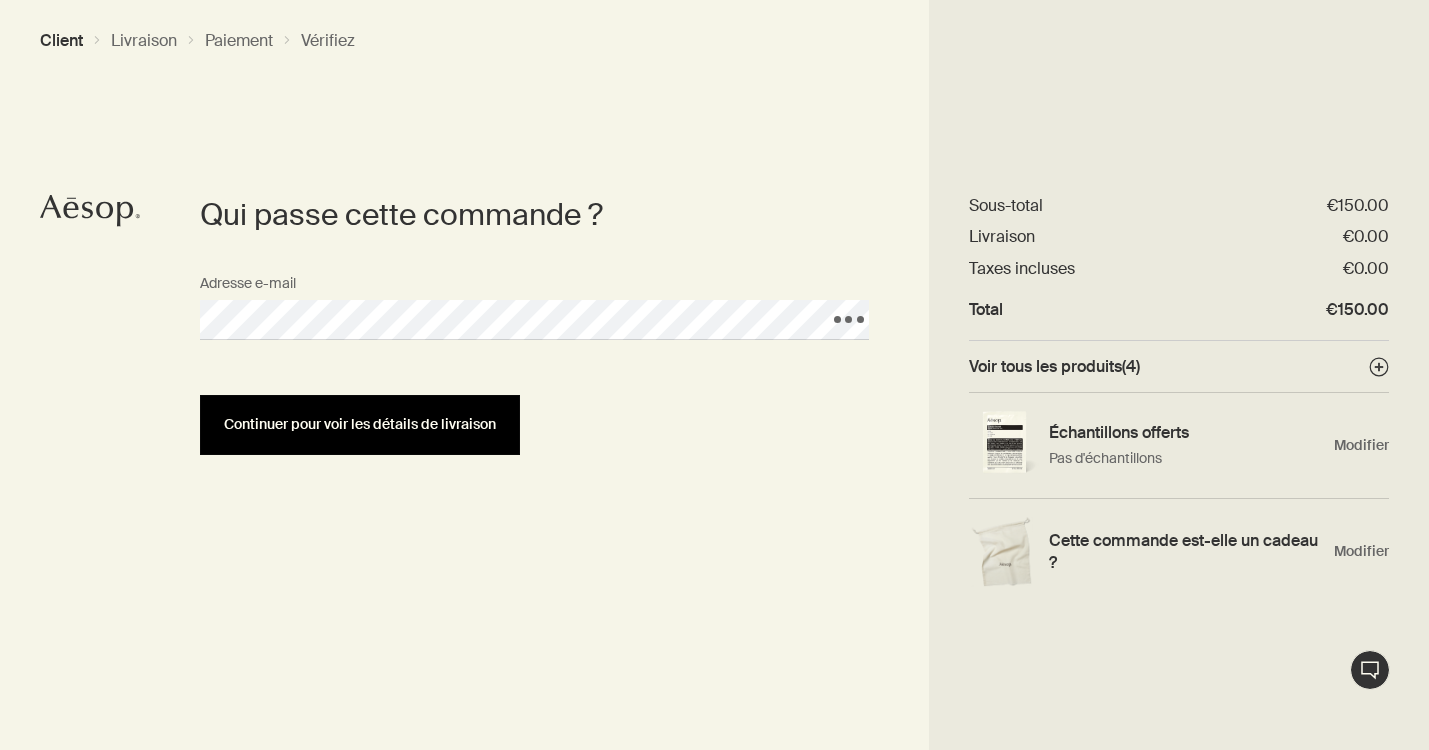 click on "Continuer pour voir les détails de livraison" at bounding box center (360, 424) 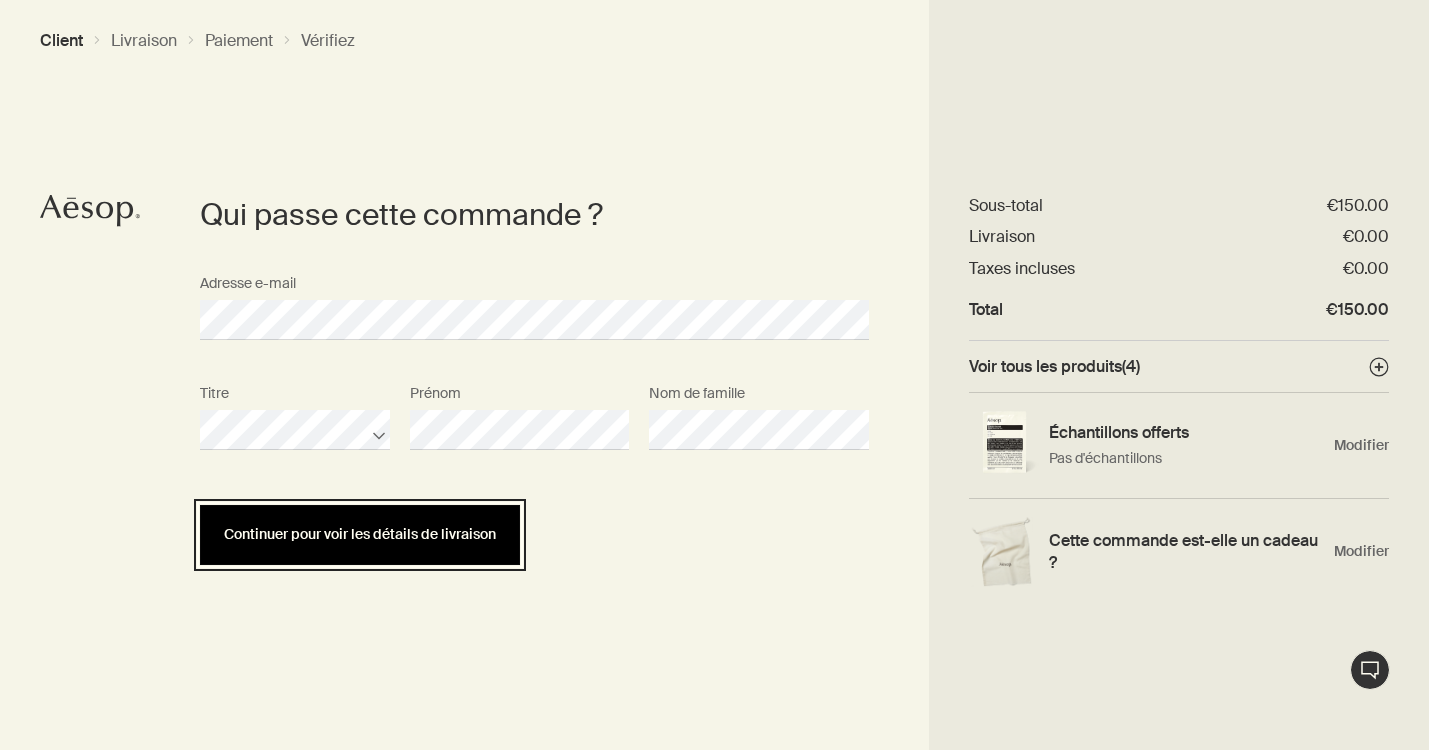 click on "Continuer pour voir les détails de livraison" at bounding box center (360, 534) 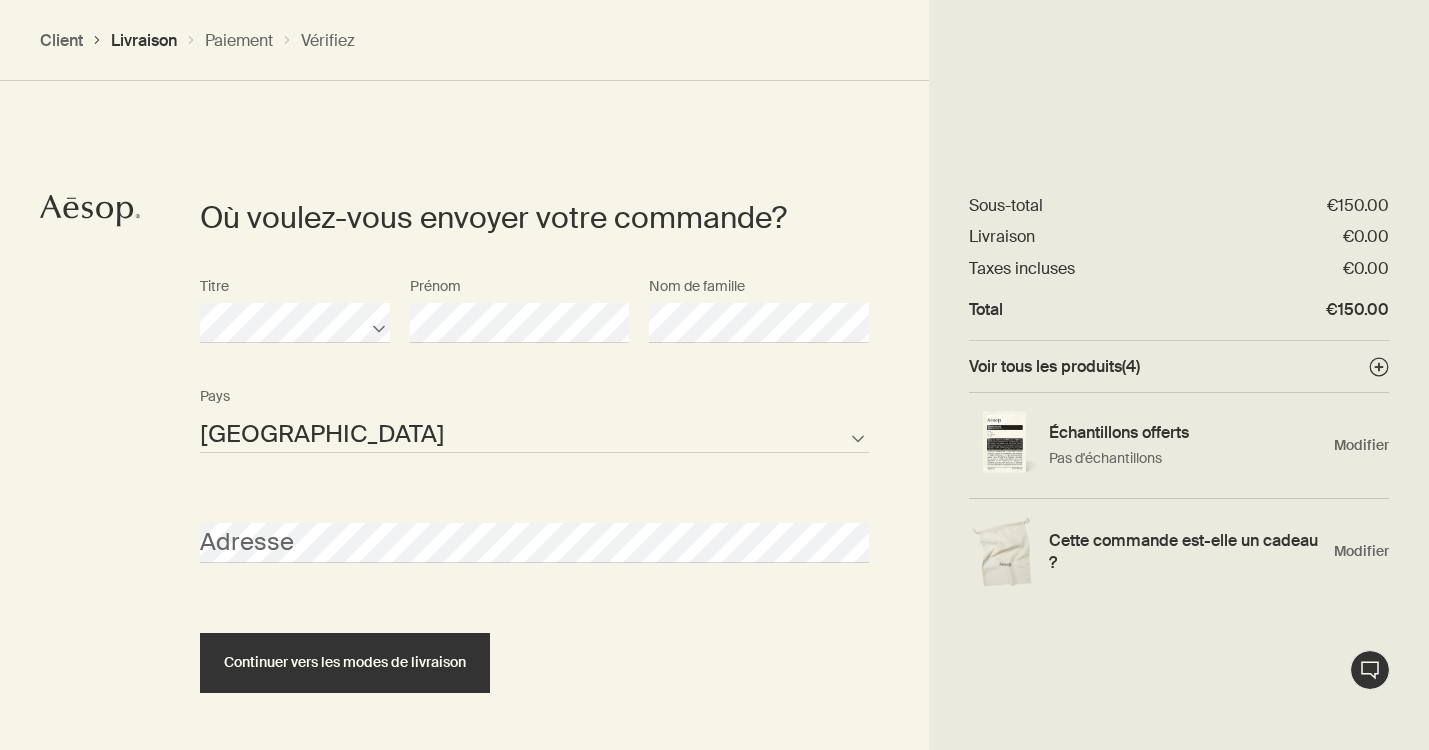 scroll, scrollTop: 448, scrollLeft: 0, axis: vertical 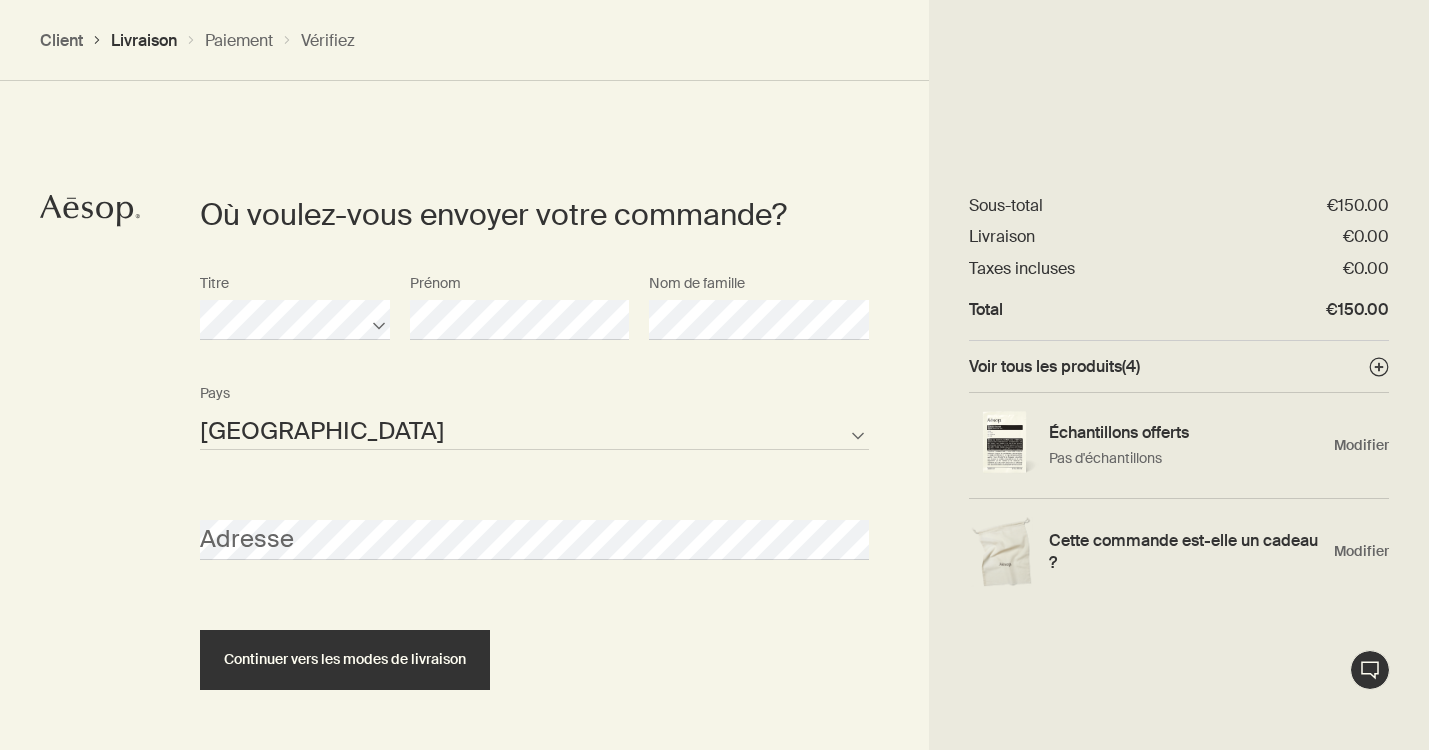 click on "Andorra Belgique France Islande Irlande Luxembourg Monaco Netherlands Portugal Saint-Marin Espagne Pays non listé" at bounding box center [534, 430] 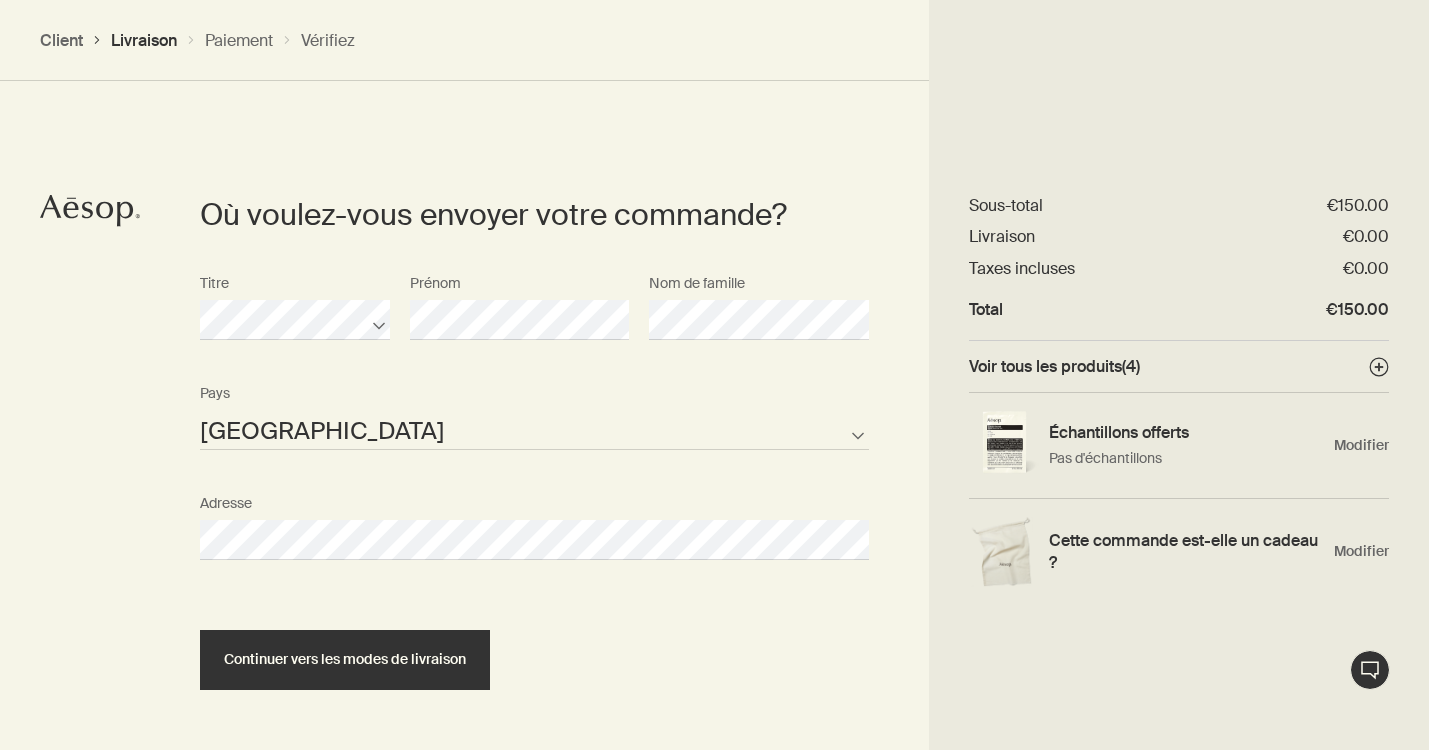 select on "LU" 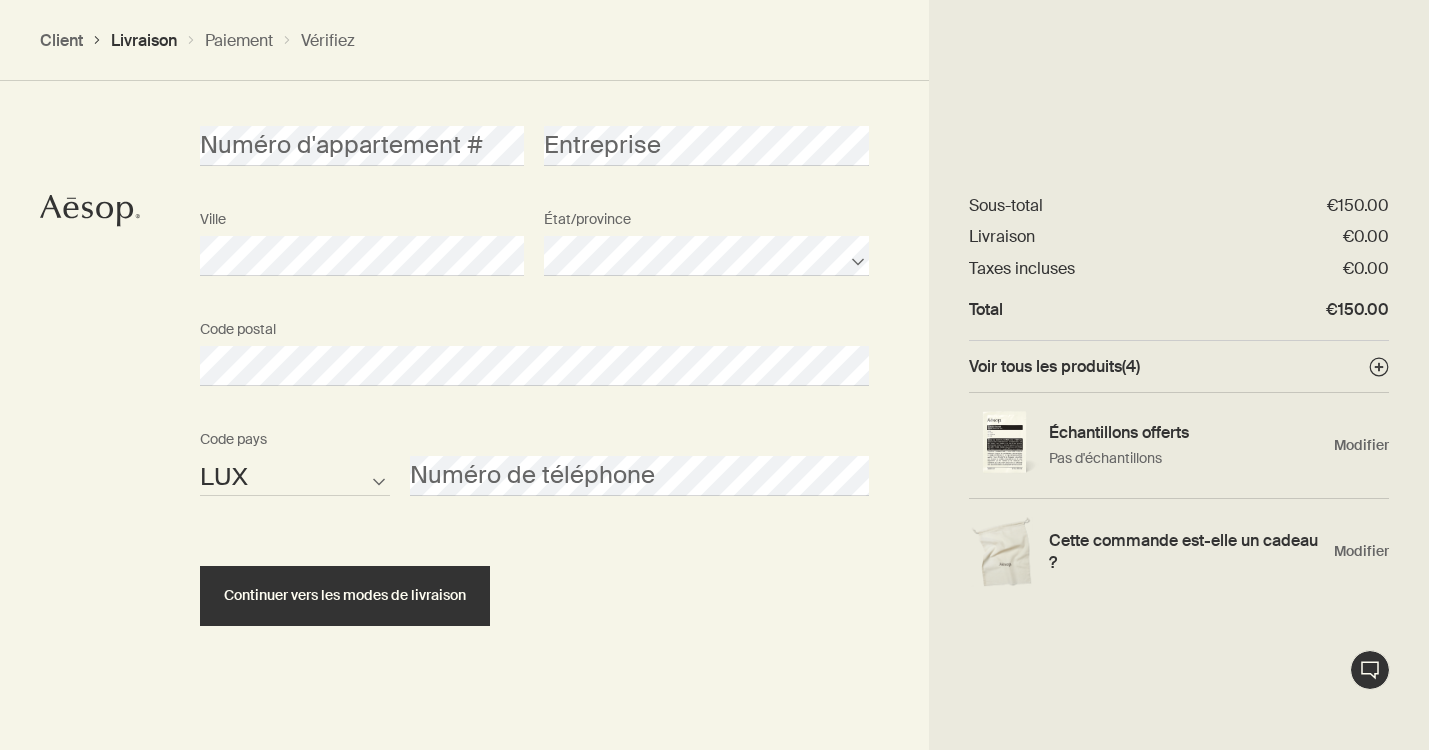 scroll, scrollTop: 954, scrollLeft: 0, axis: vertical 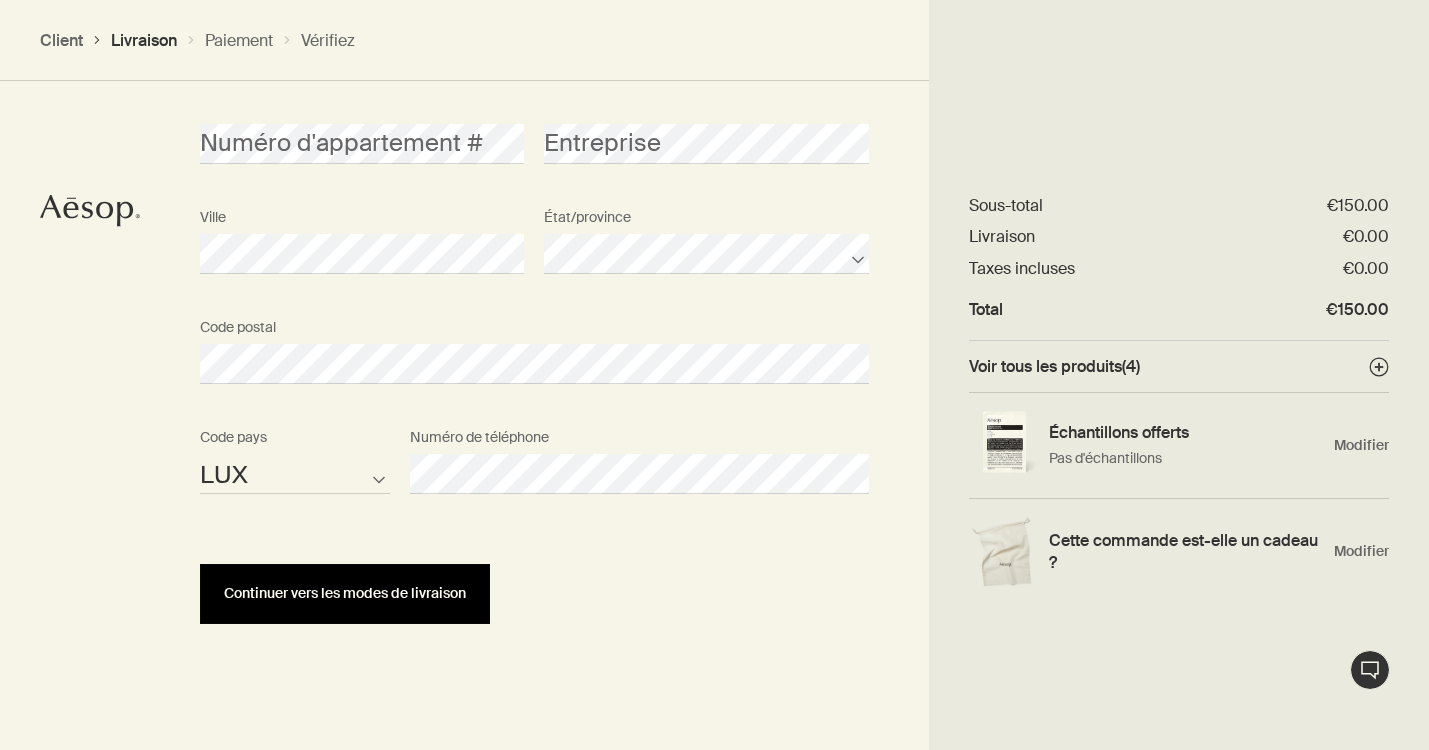 click on "Continuer vers les modes de livraison" at bounding box center (345, 593) 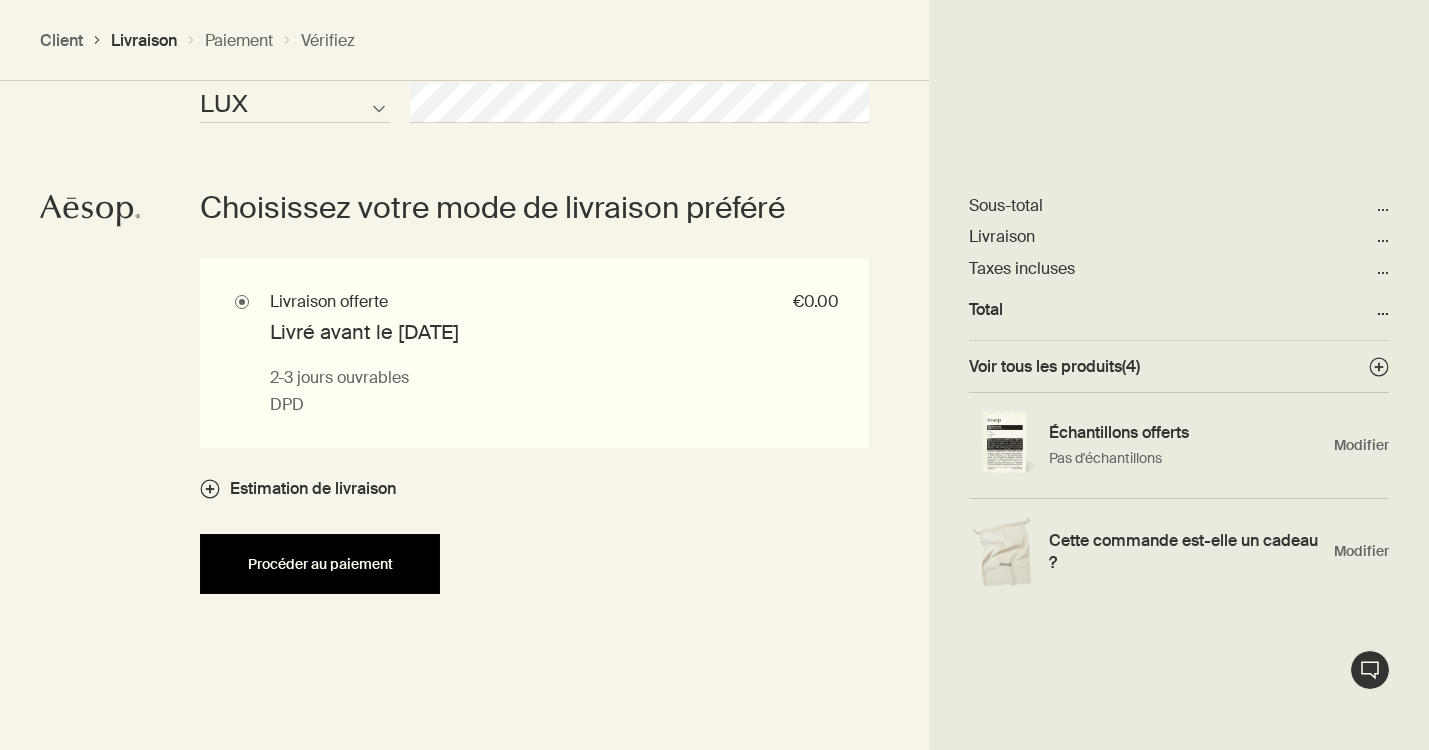 scroll, scrollTop: 1326, scrollLeft: 0, axis: vertical 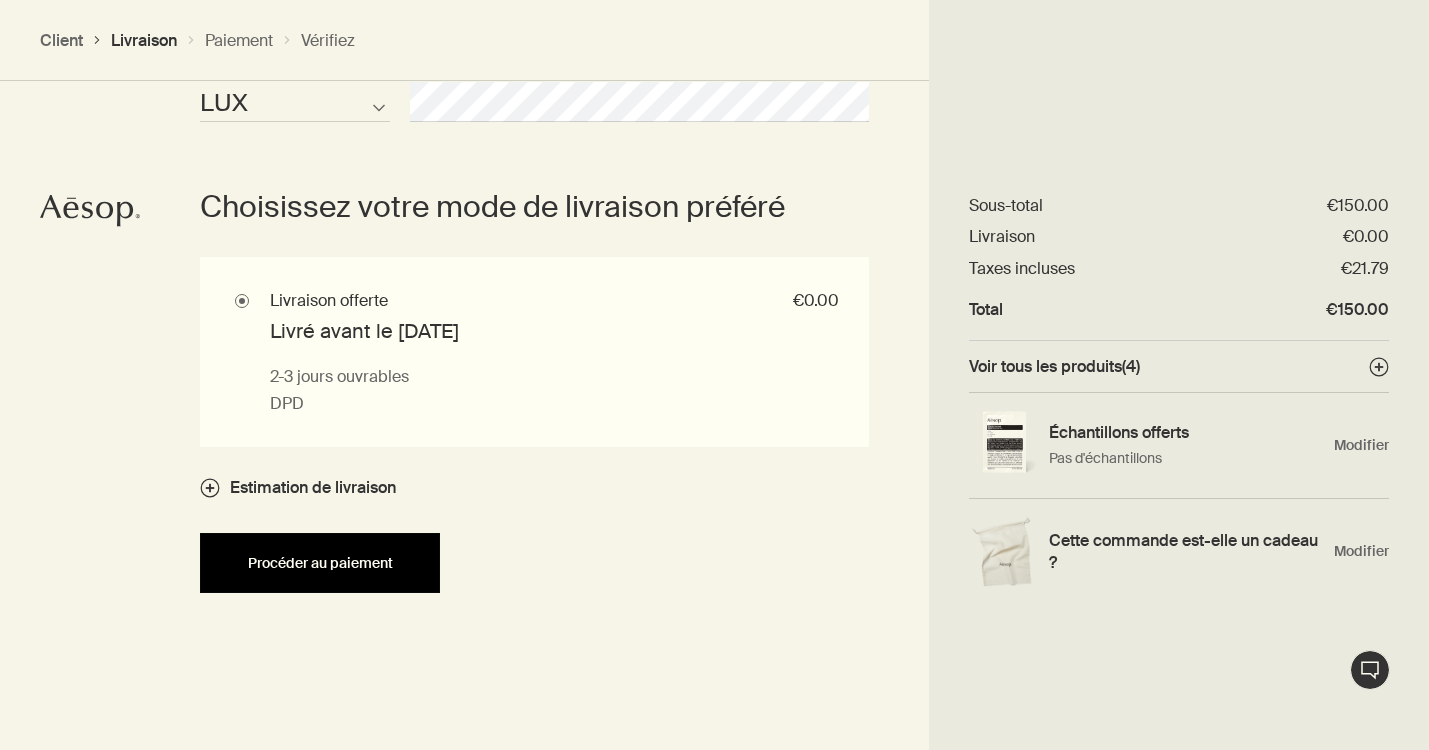 click on "Procéder au paiement" at bounding box center (320, 563) 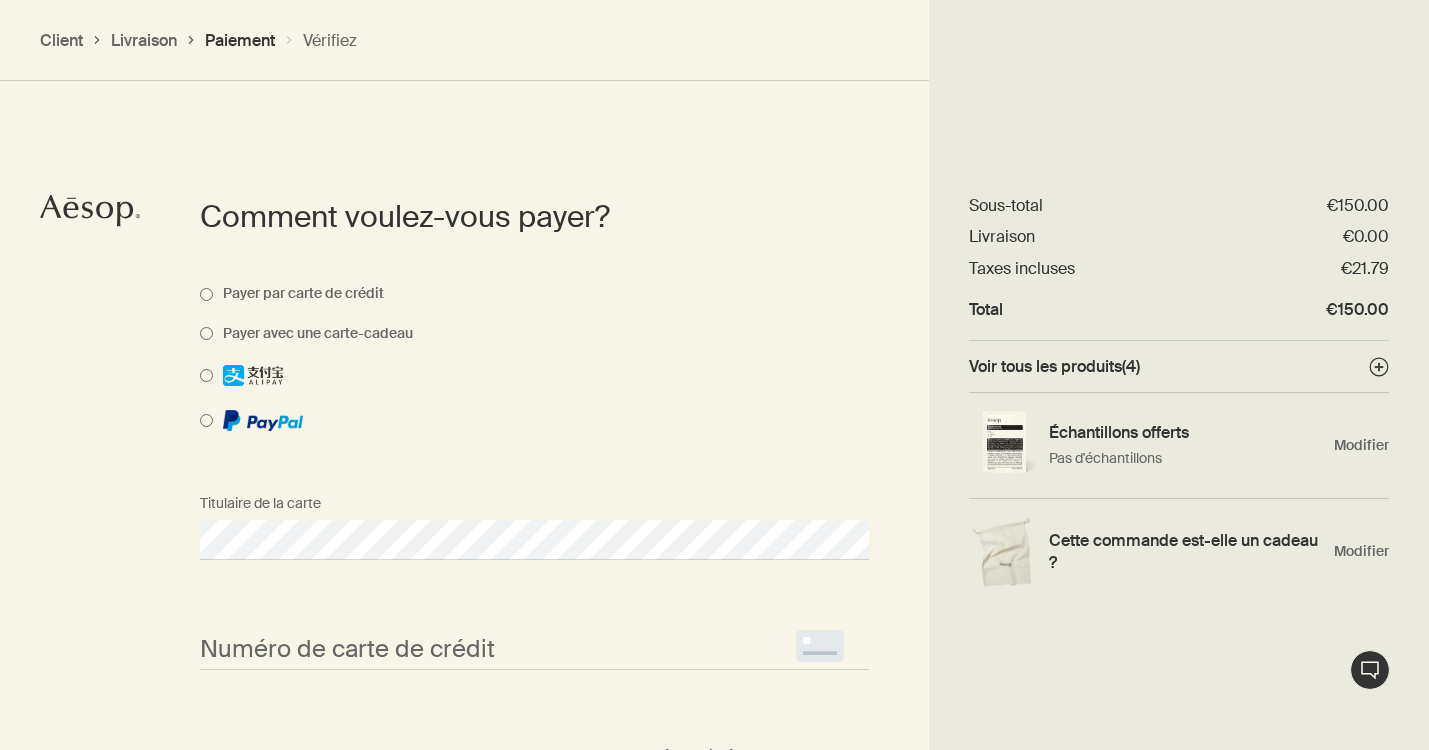 scroll, scrollTop: 1001, scrollLeft: 0, axis: vertical 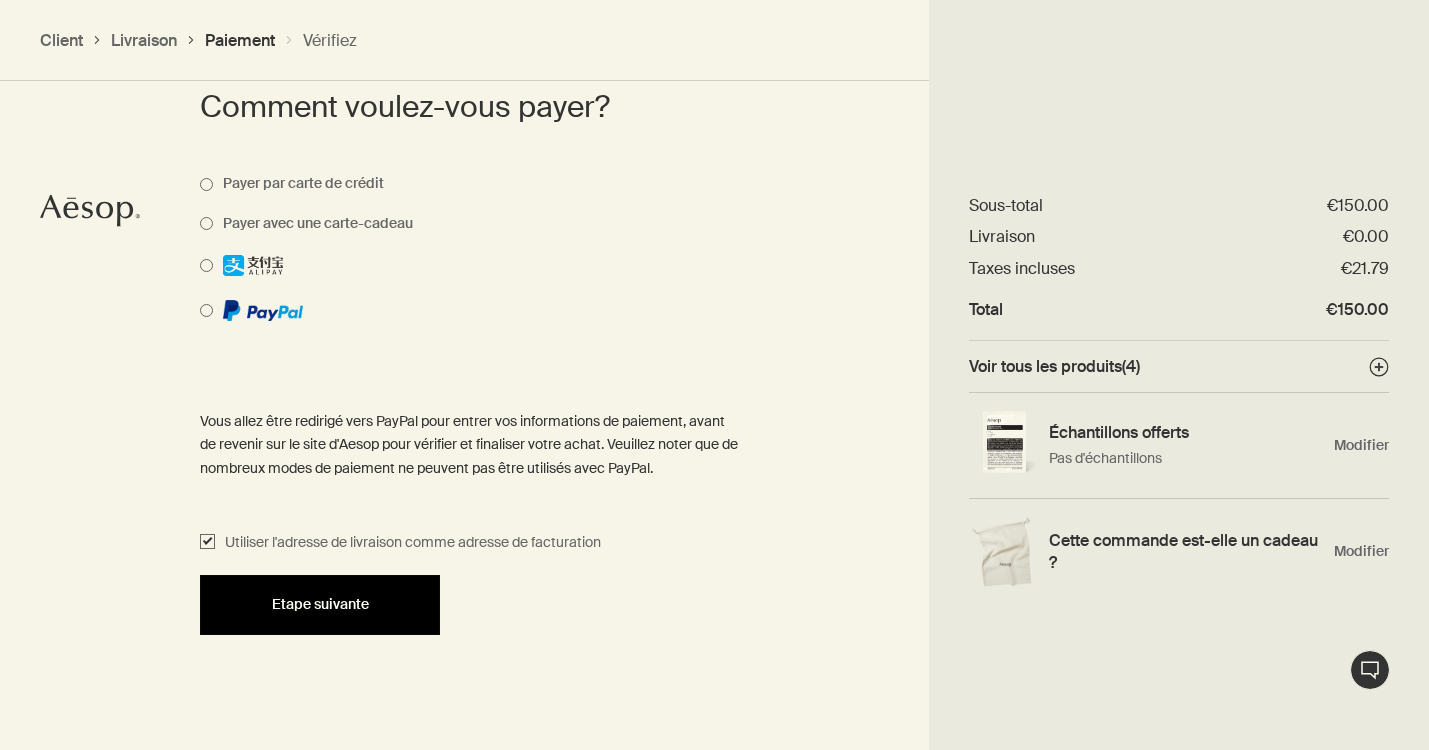 click on "Etape suivante" at bounding box center (320, 604) 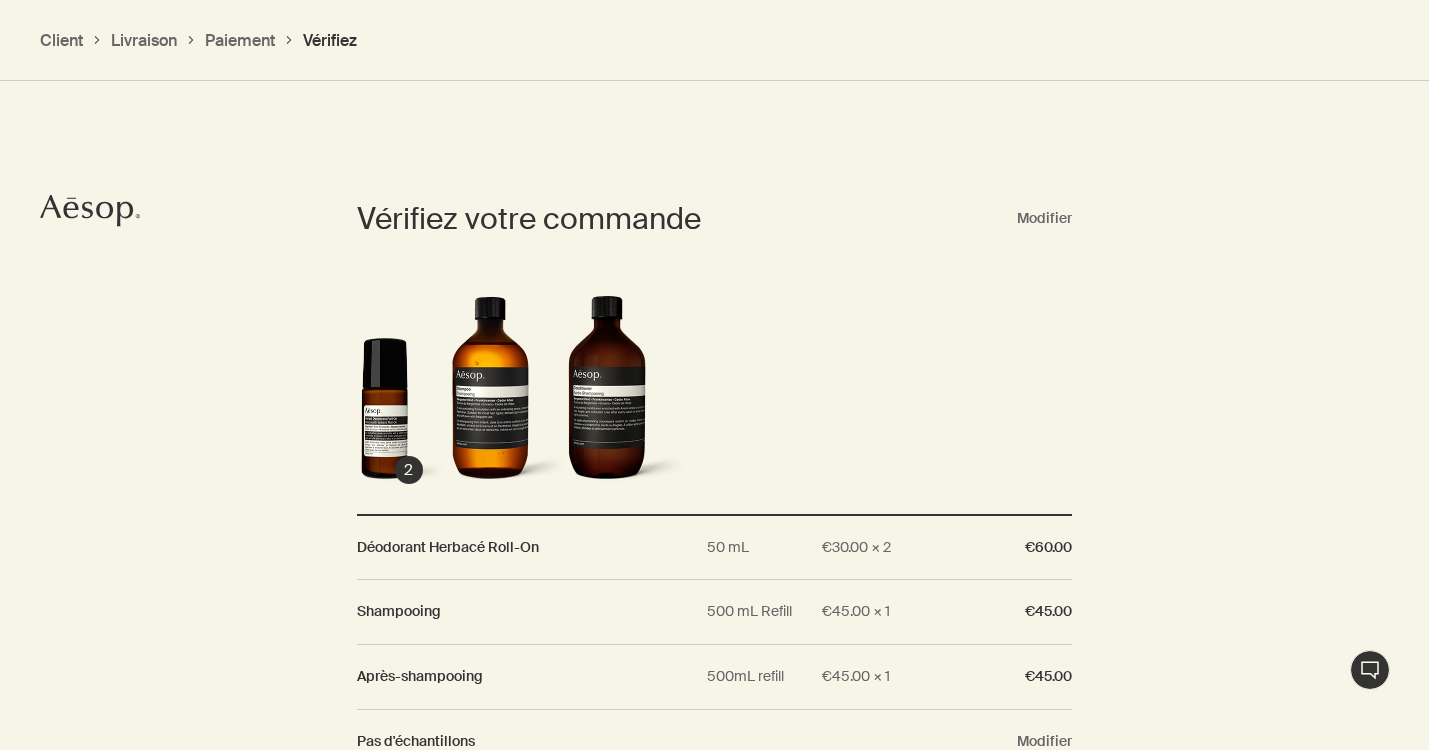 scroll, scrollTop: 1358, scrollLeft: 0, axis: vertical 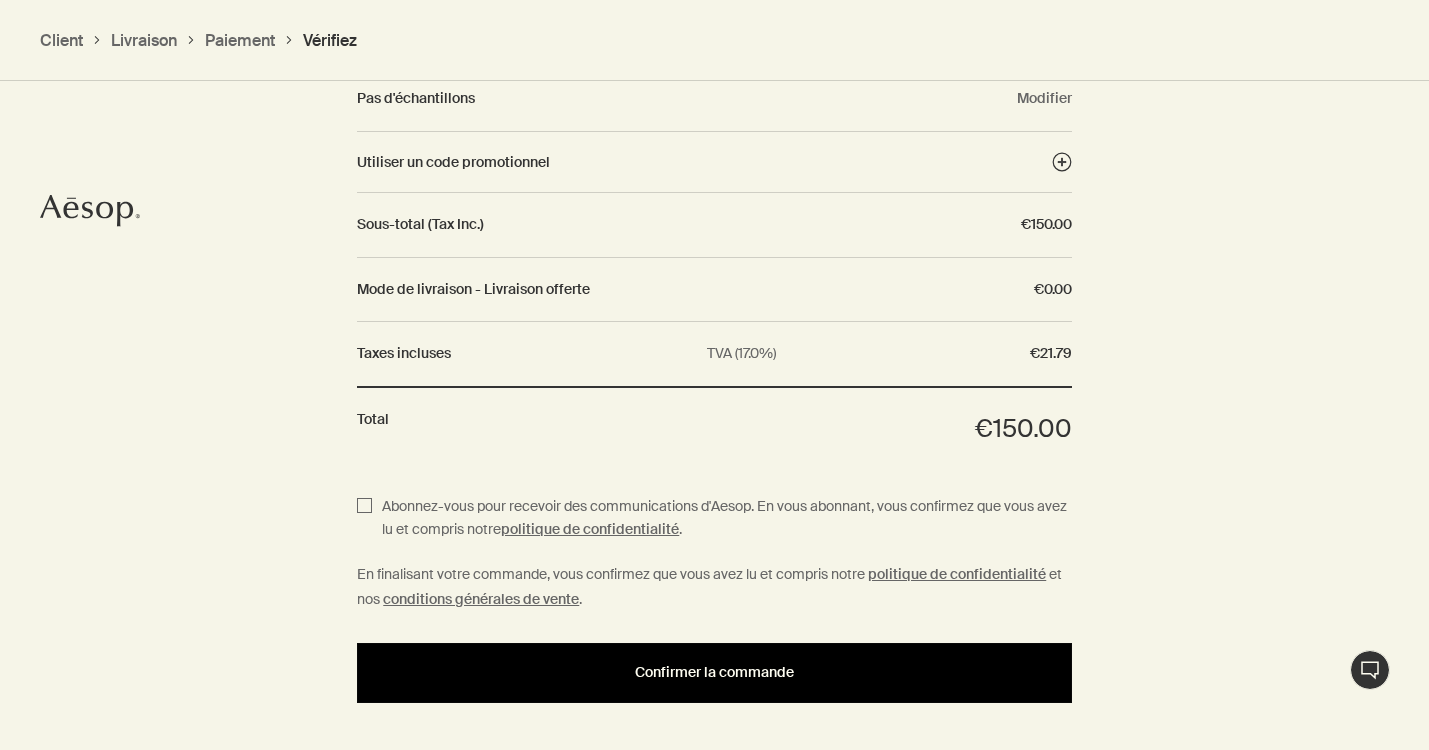 click on "Confirmer la commande" at bounding box center [714, 672] 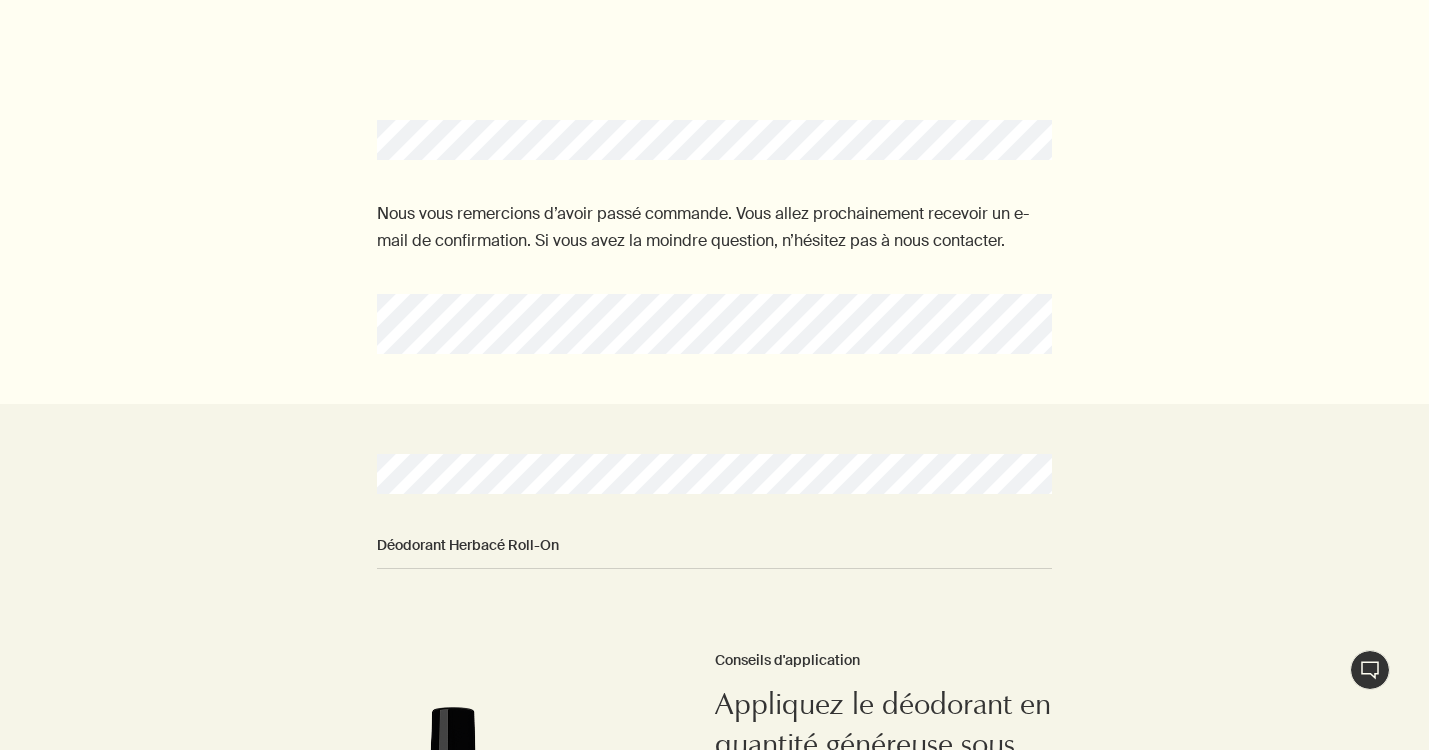 scroll, scrollTop: 0, scrollLeft: 0, axis: both 